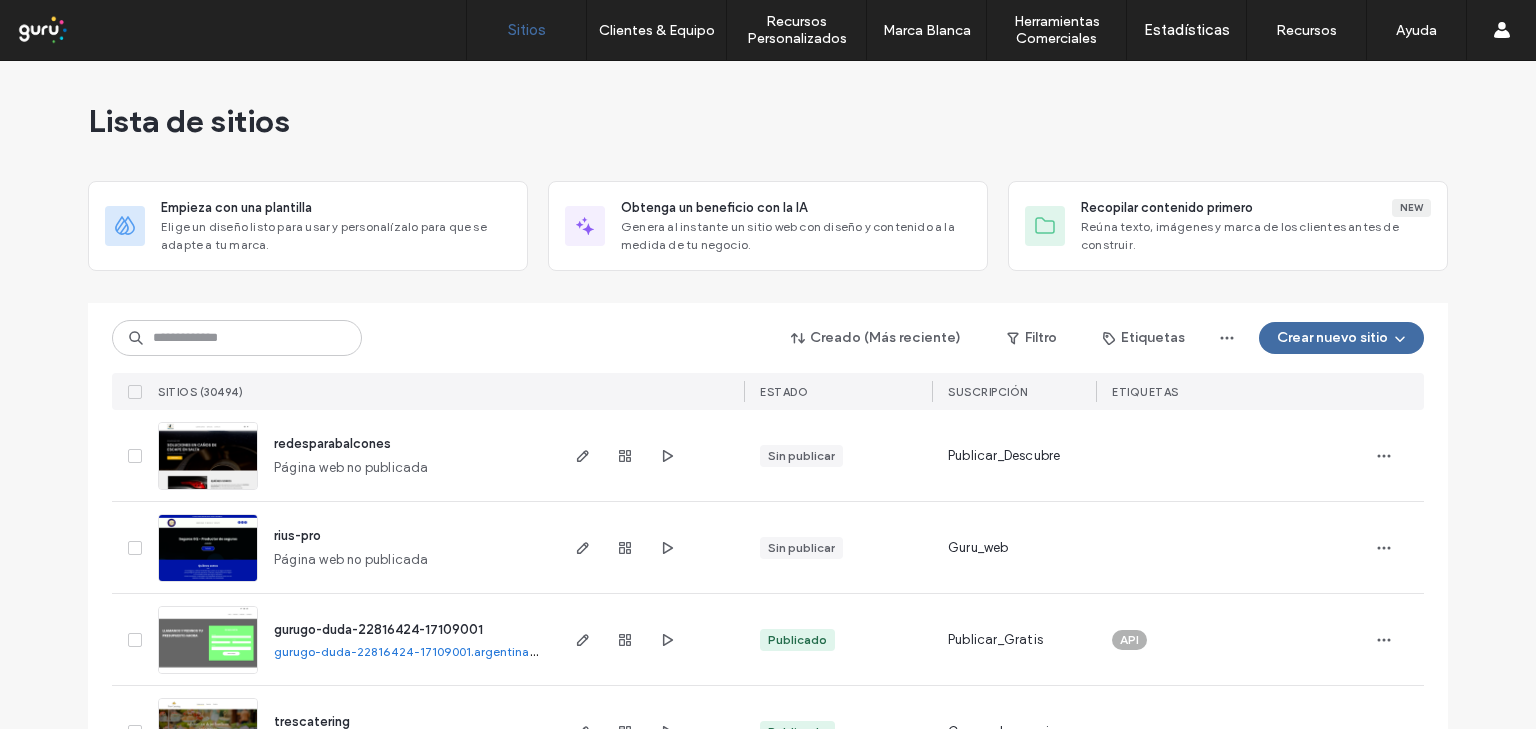 scroll, scrollTop: 0, scrollLeft: 0, axis: both 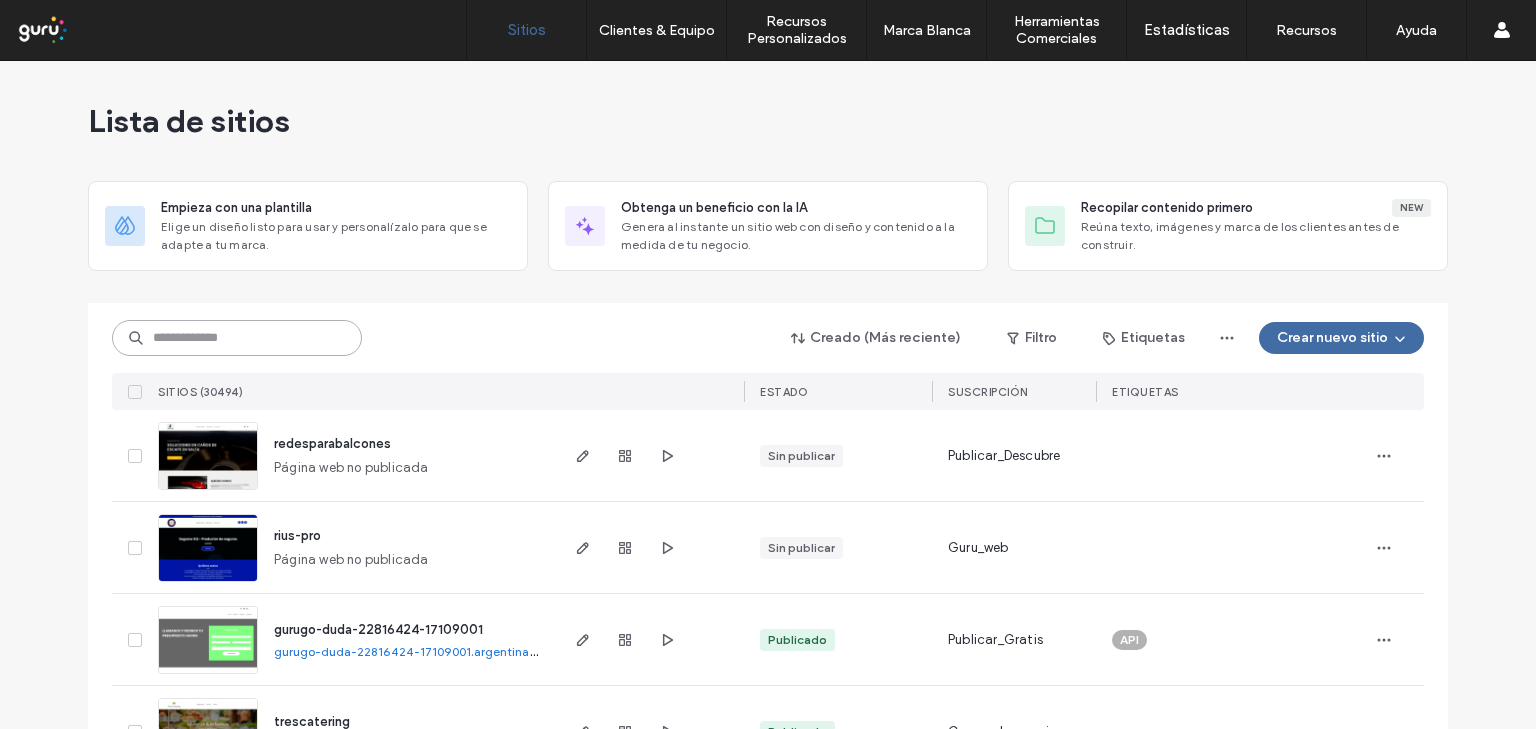 click at bounding box center (237, 338) 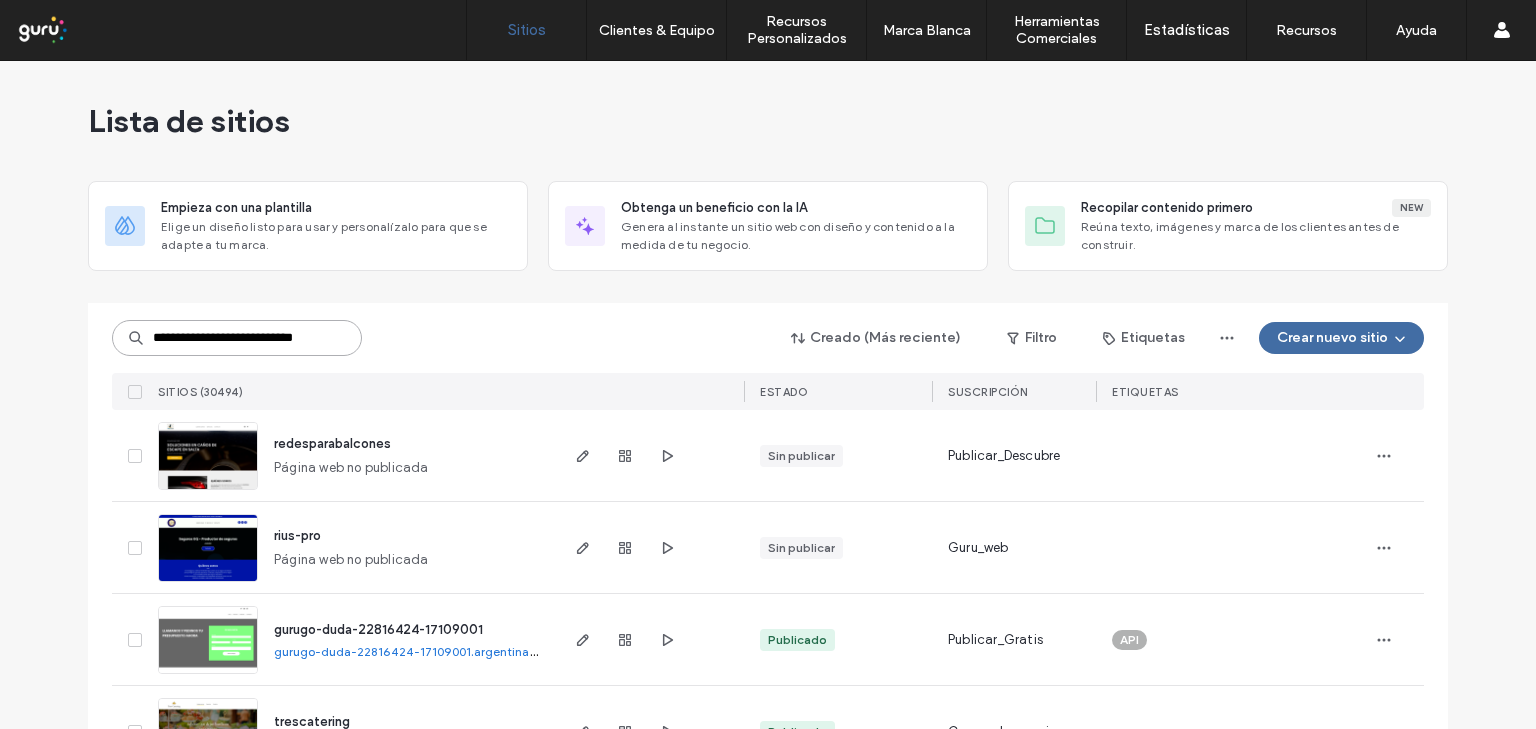 type on "**********" 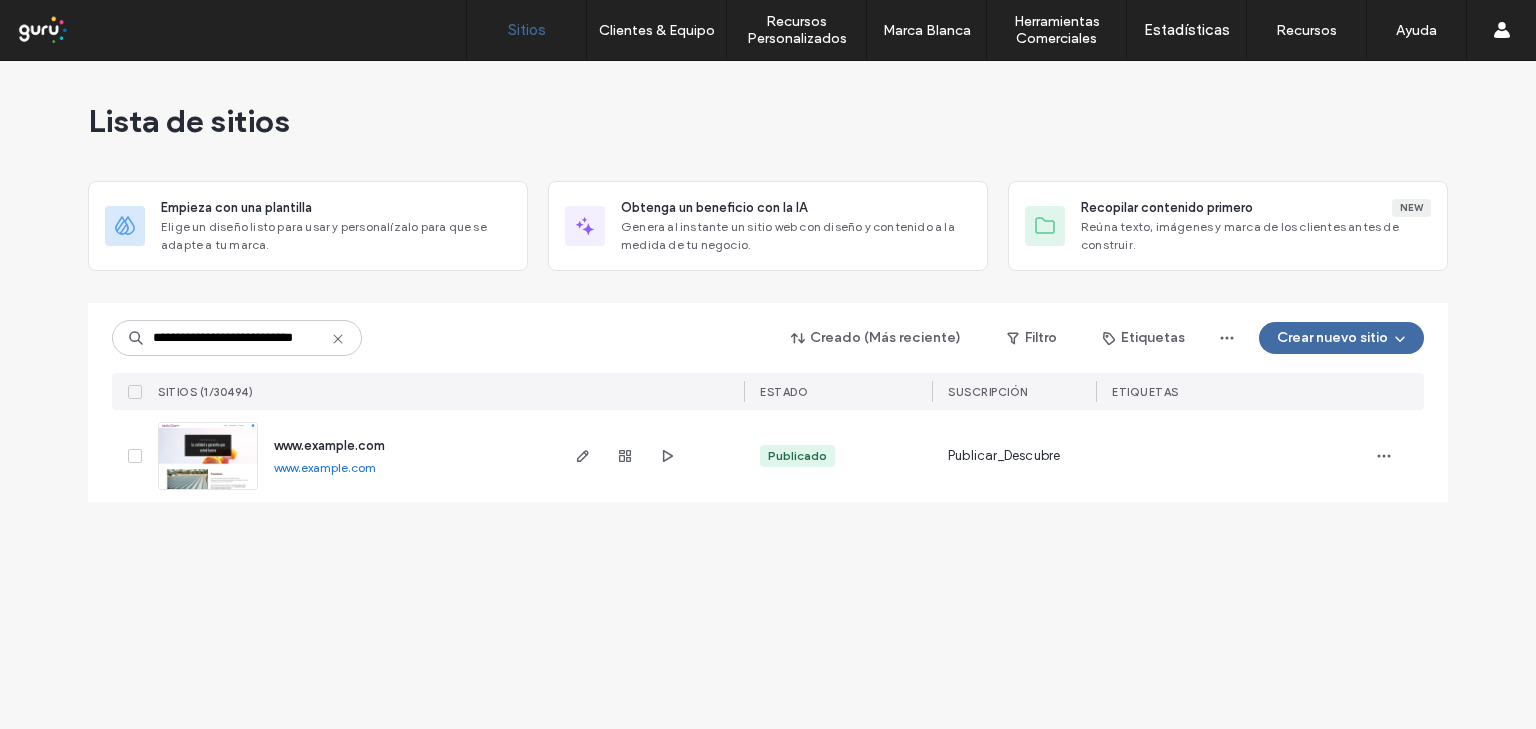scroll, scrollTop: 0, scrollLeft: 0, axis: both 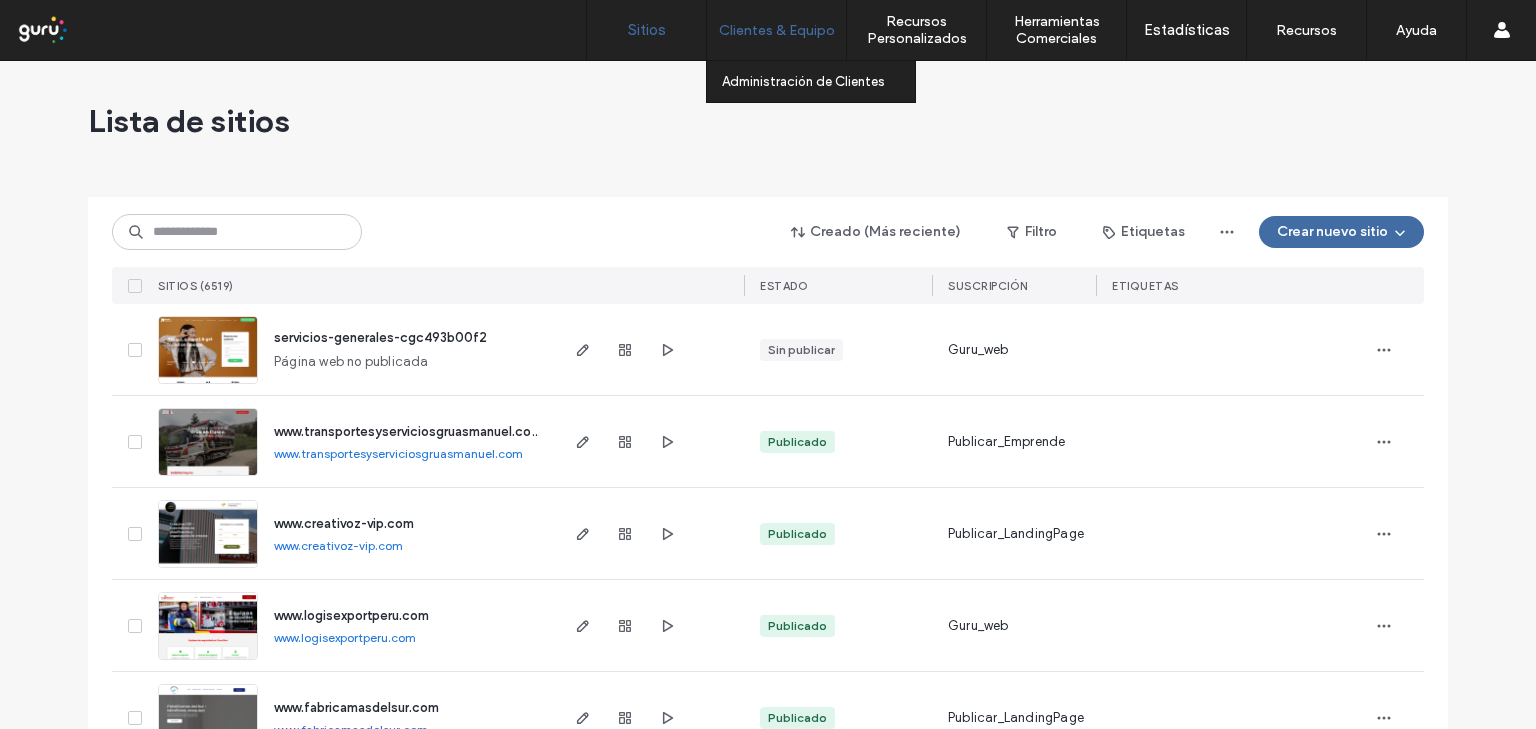 click on "Clientes & Equipo" at bounding box center [777, 30] 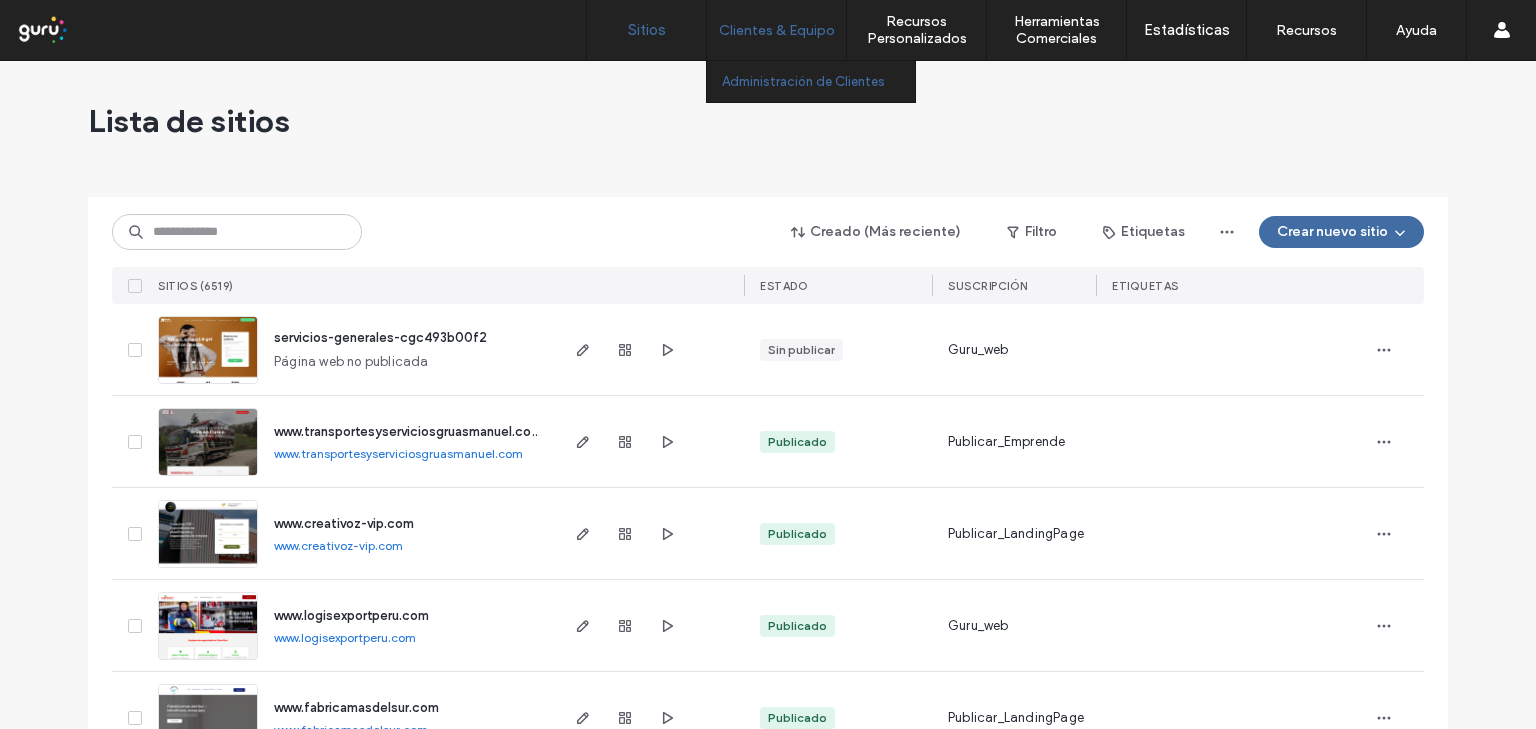 click on "Administración de Clientes" at bounding box center [803, 81] 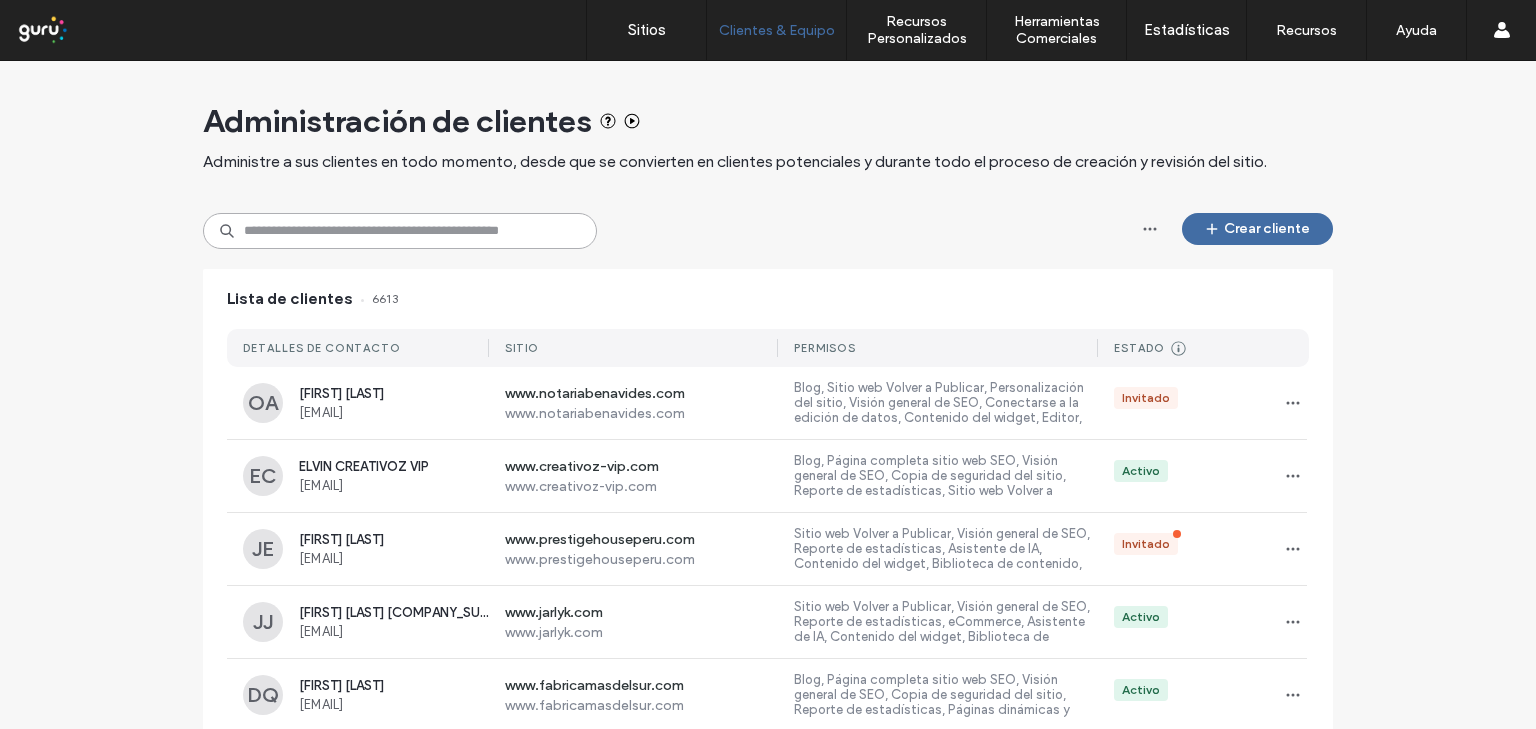 click at bounding box center (400, 231) 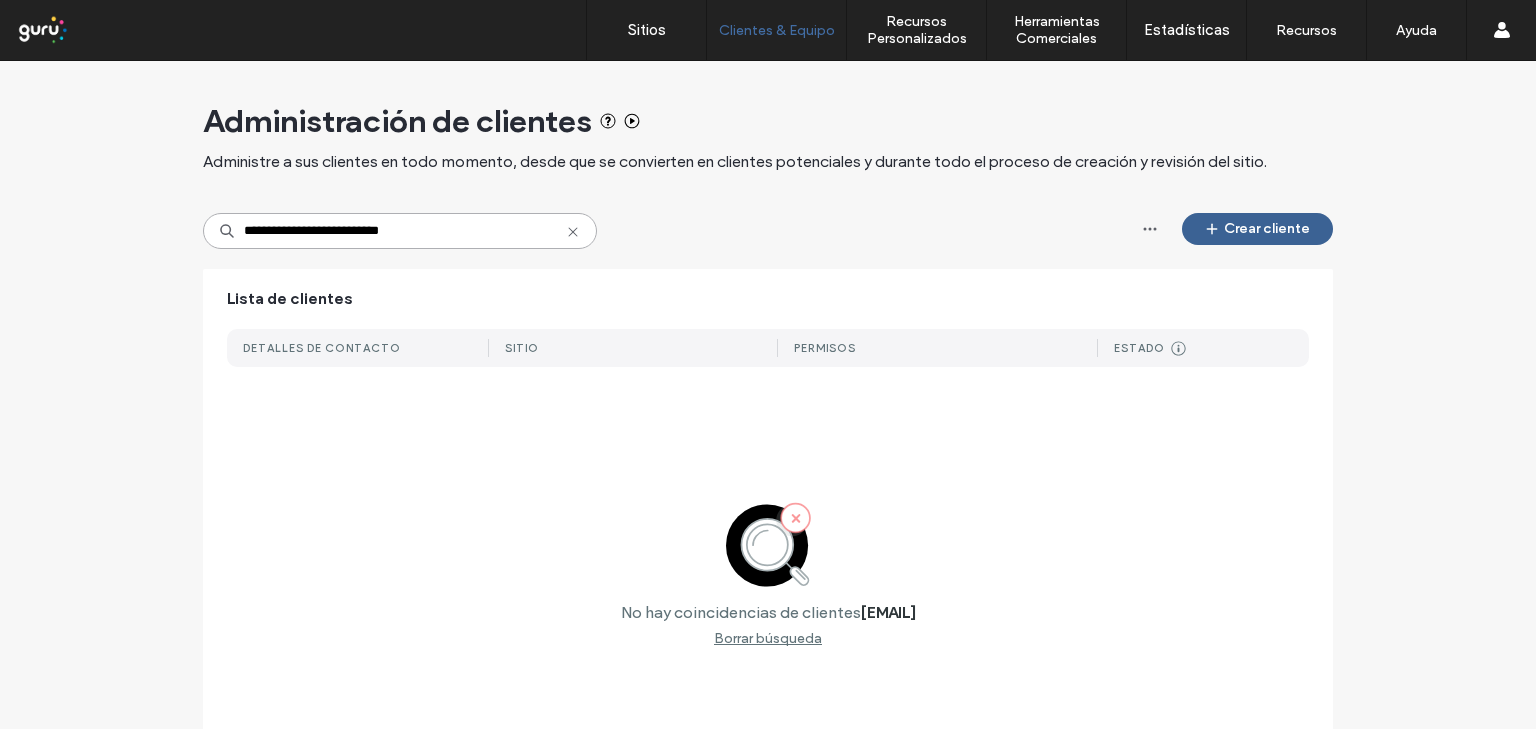 type on "**********" 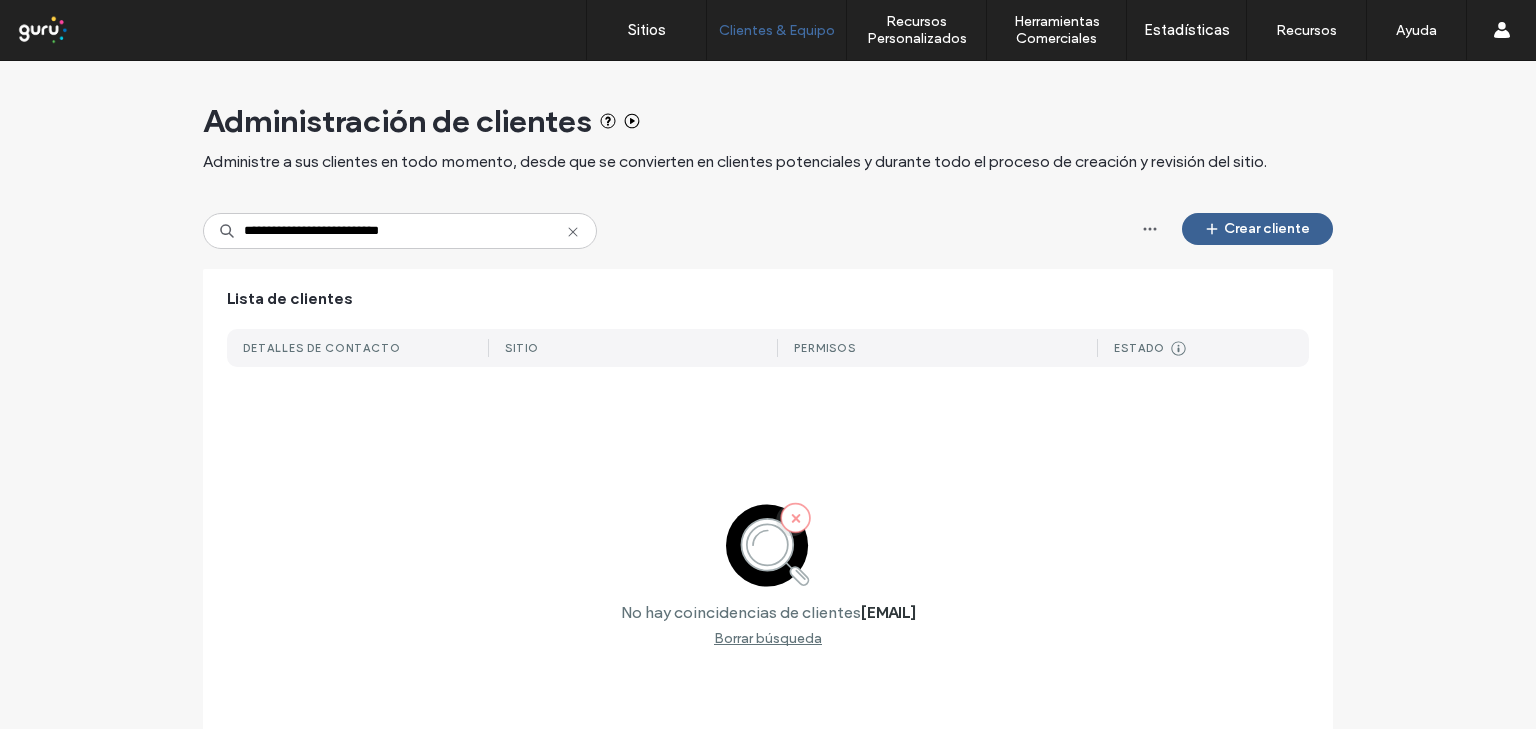 click on "Crear cliente" at bounding box center (1257, 229) 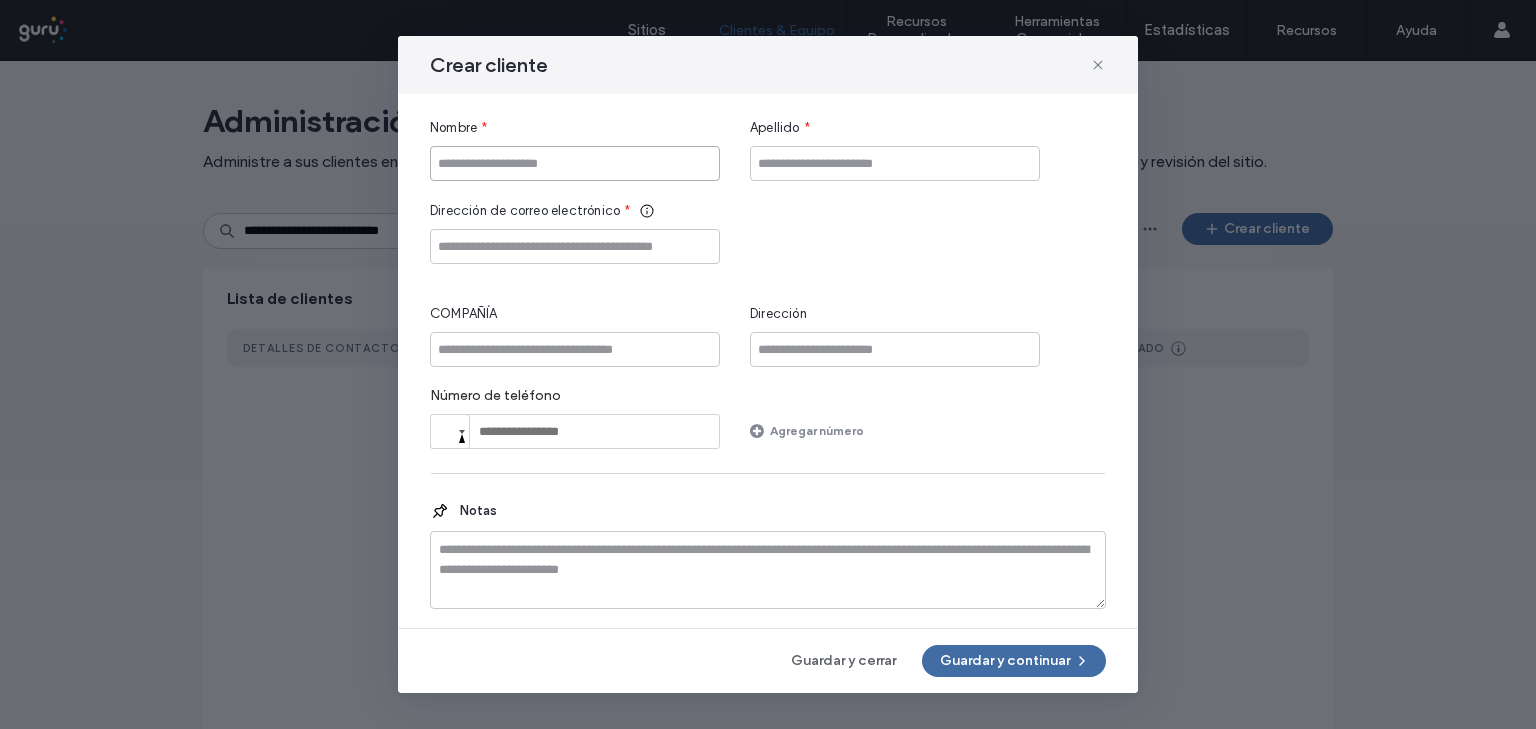 click at bounding box center (575, 163) 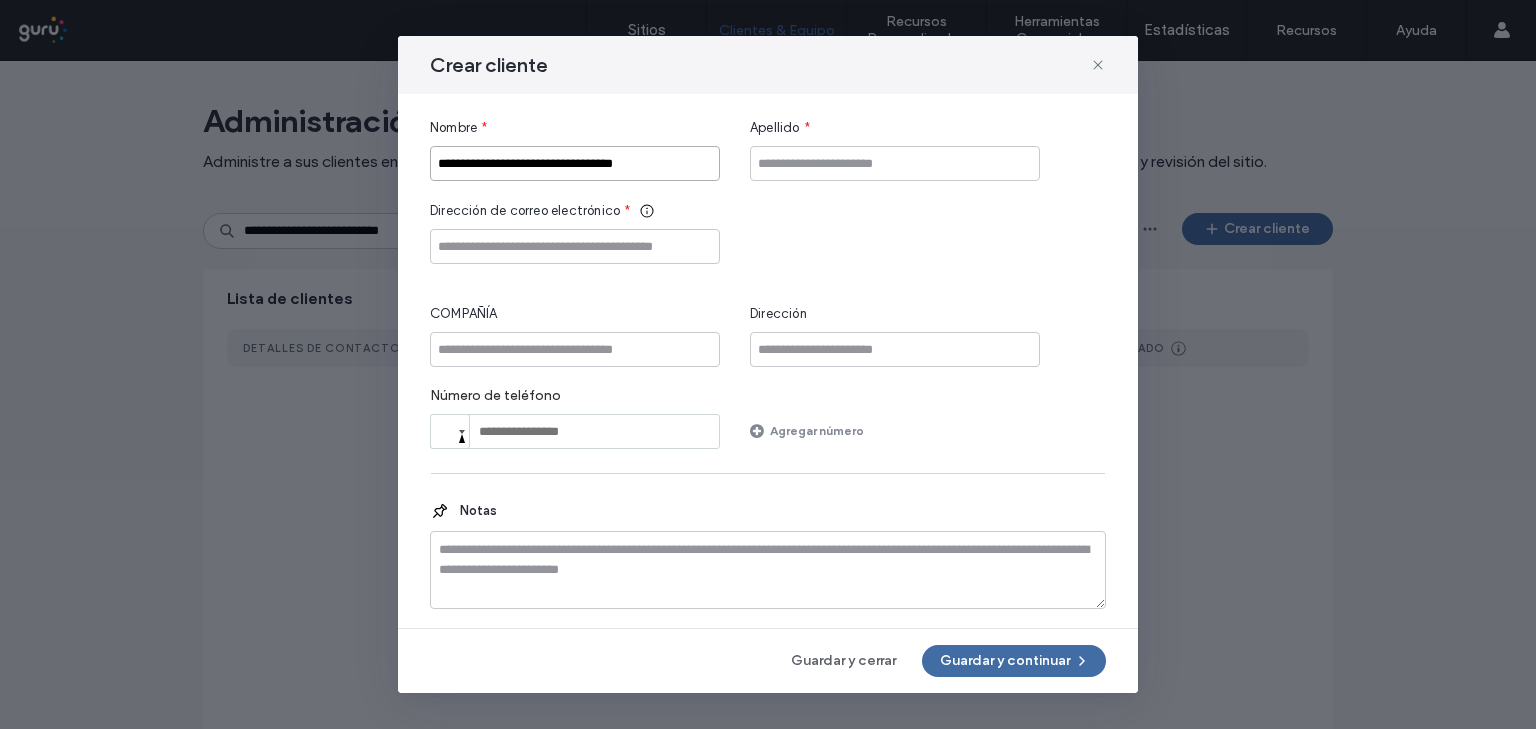 drag, startPoint x: 547, startPoint y: 163, endPoint x: 680, endPoint y: 172, distance: 133.30417 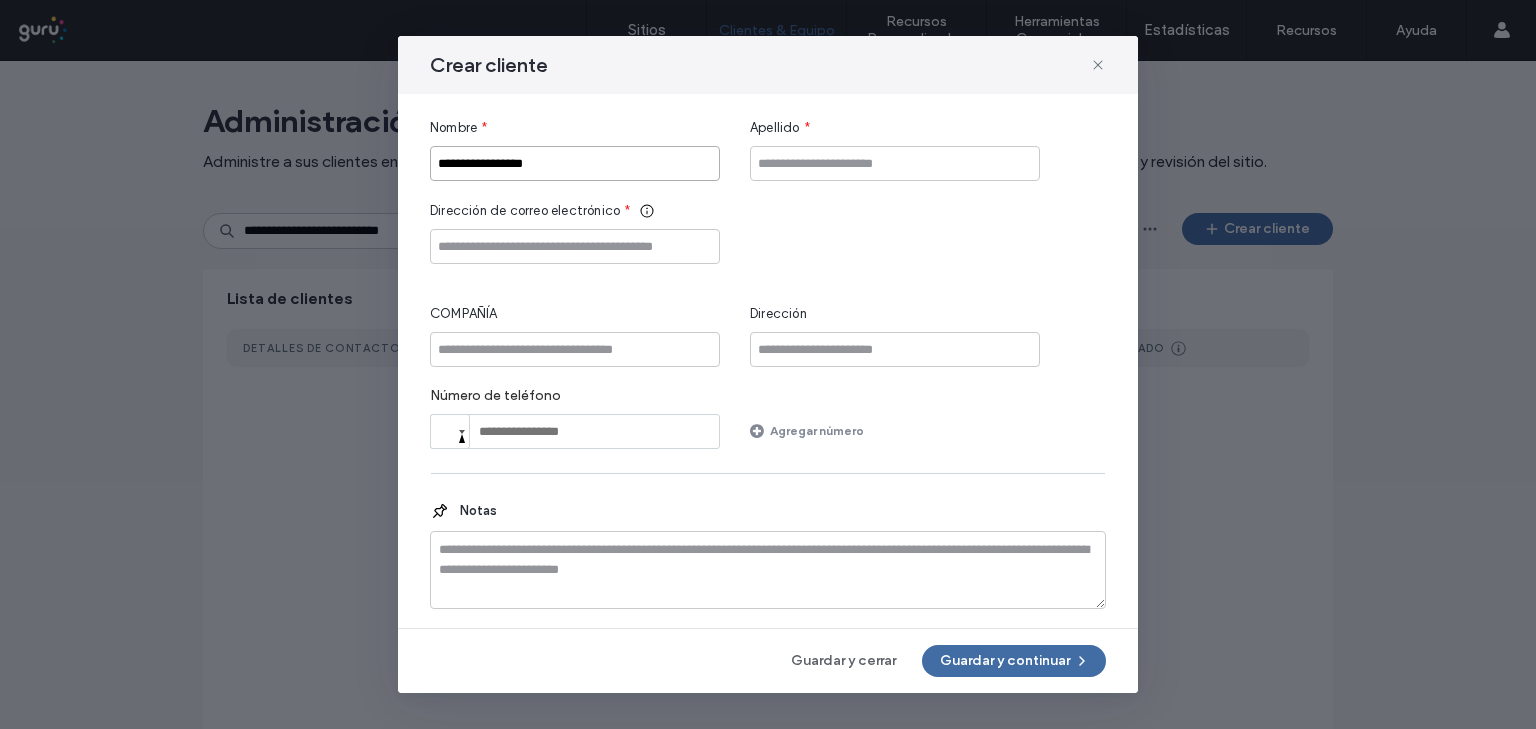 type on "**********" 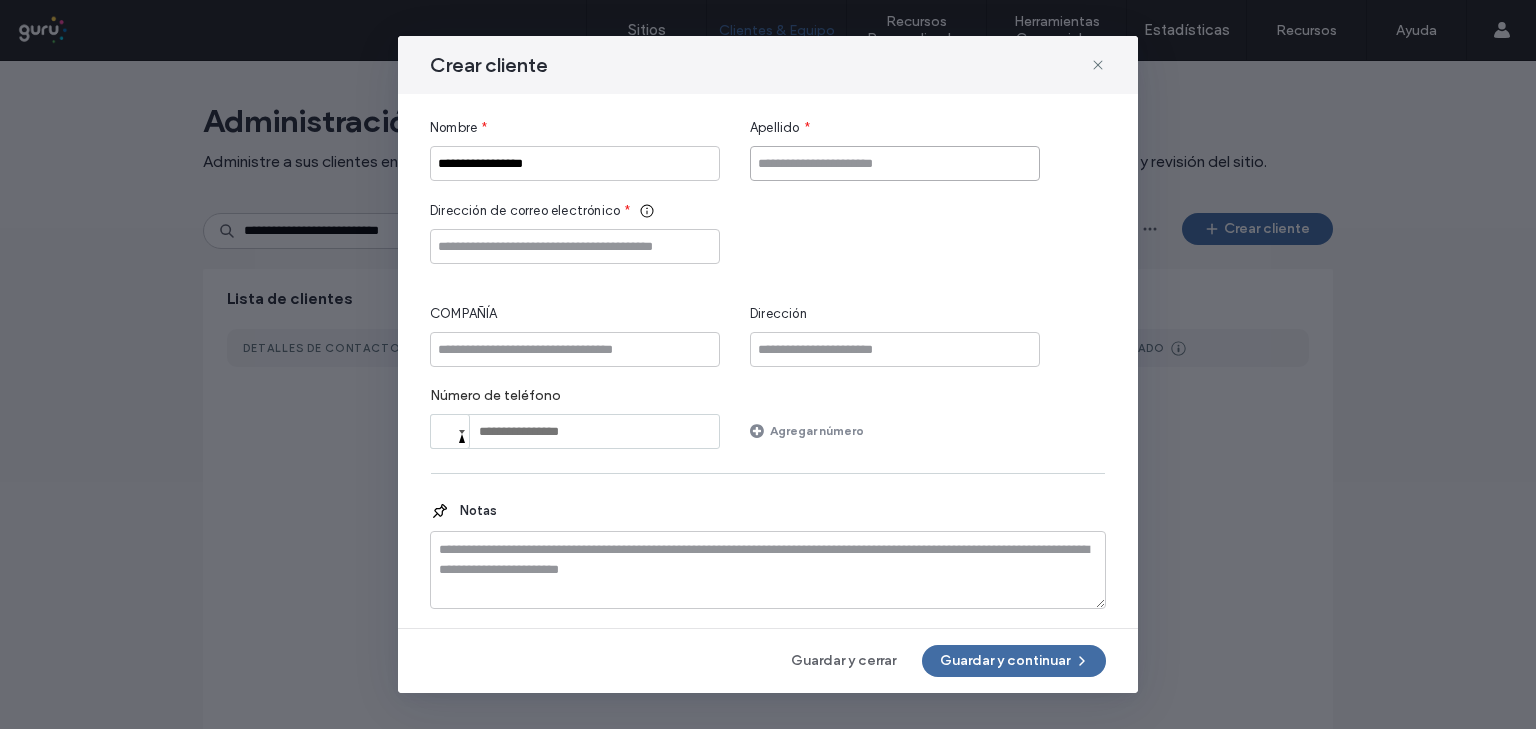 click at bounding box center [895, 163] 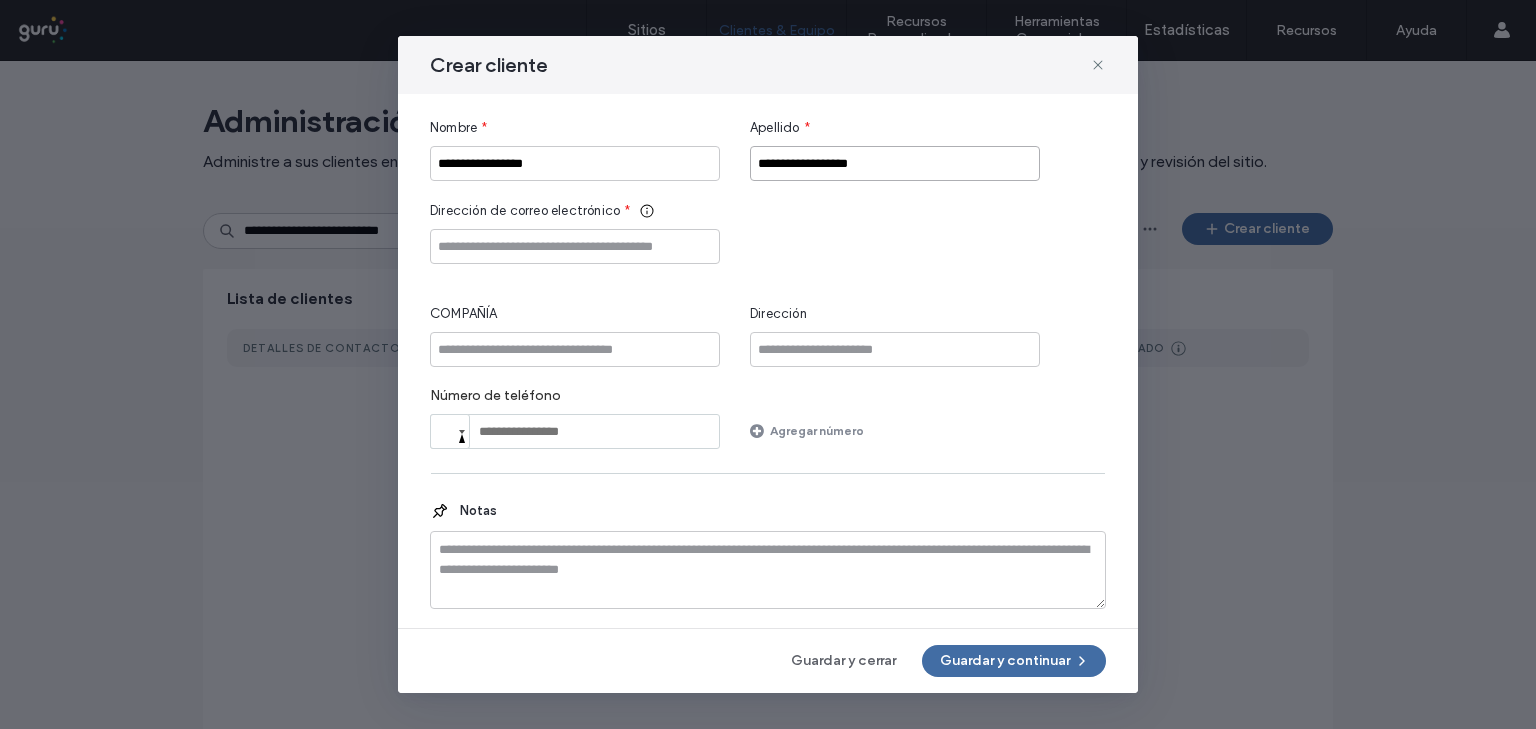 type on "**********" 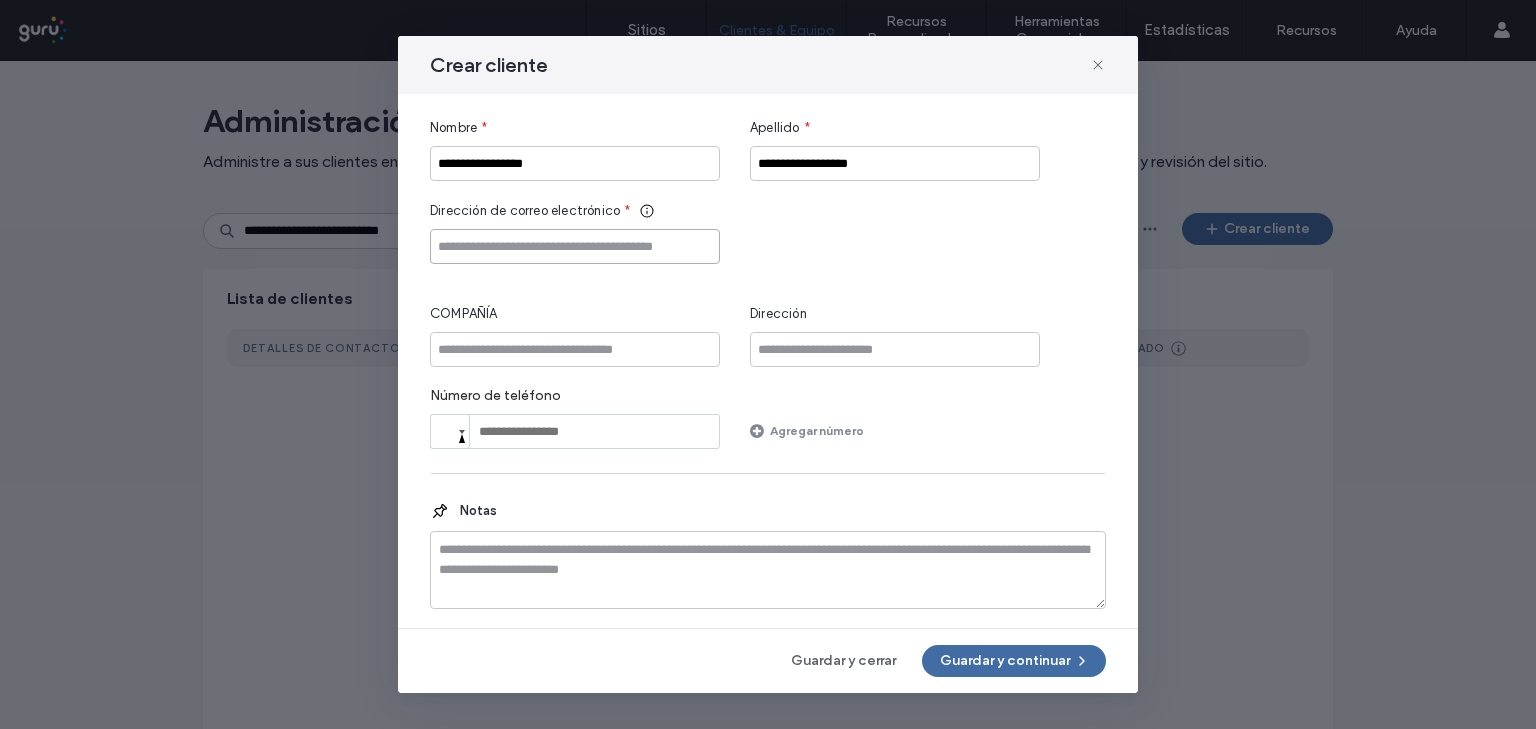 click at bounding box center [575, 246] 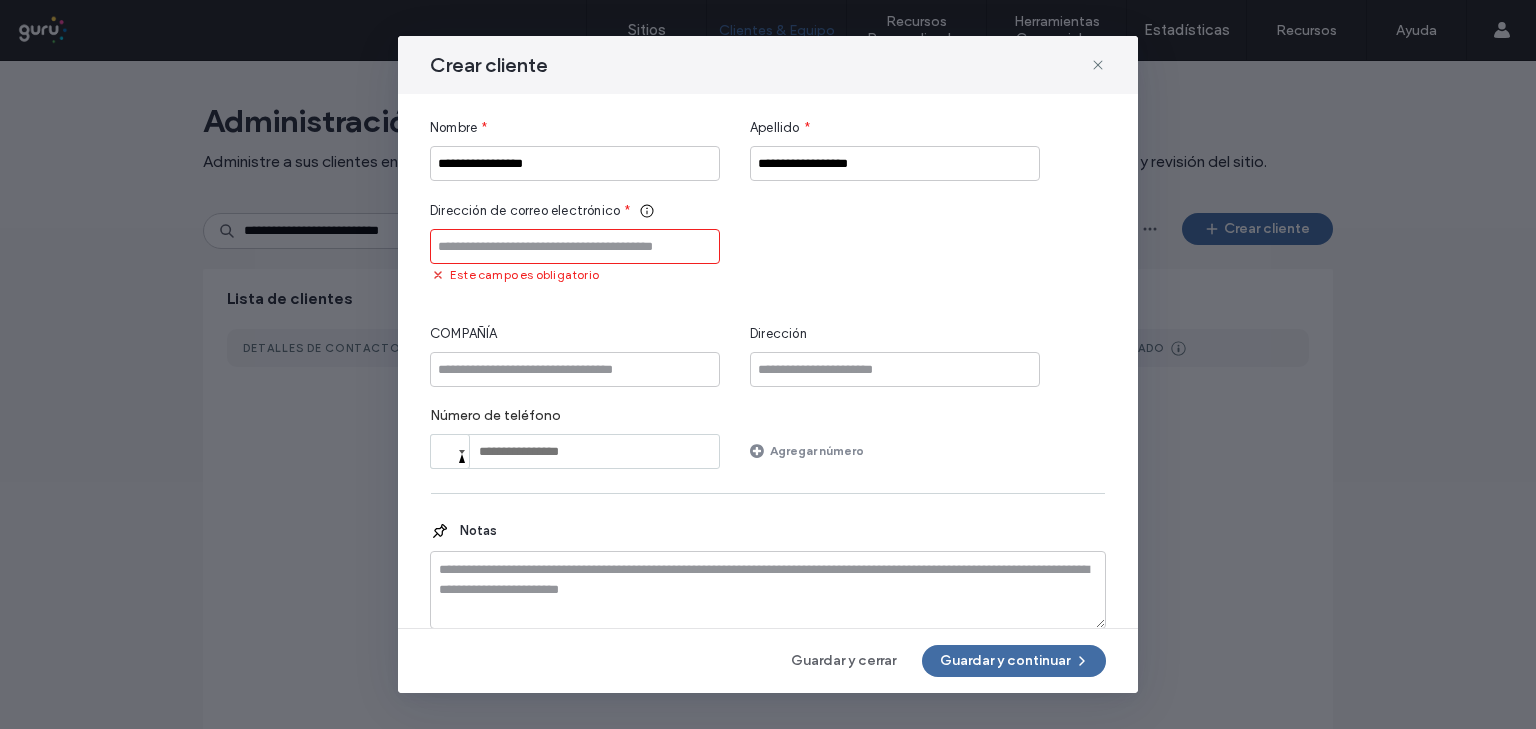 click on "Crear cliente" at bounding box center (768, 65) 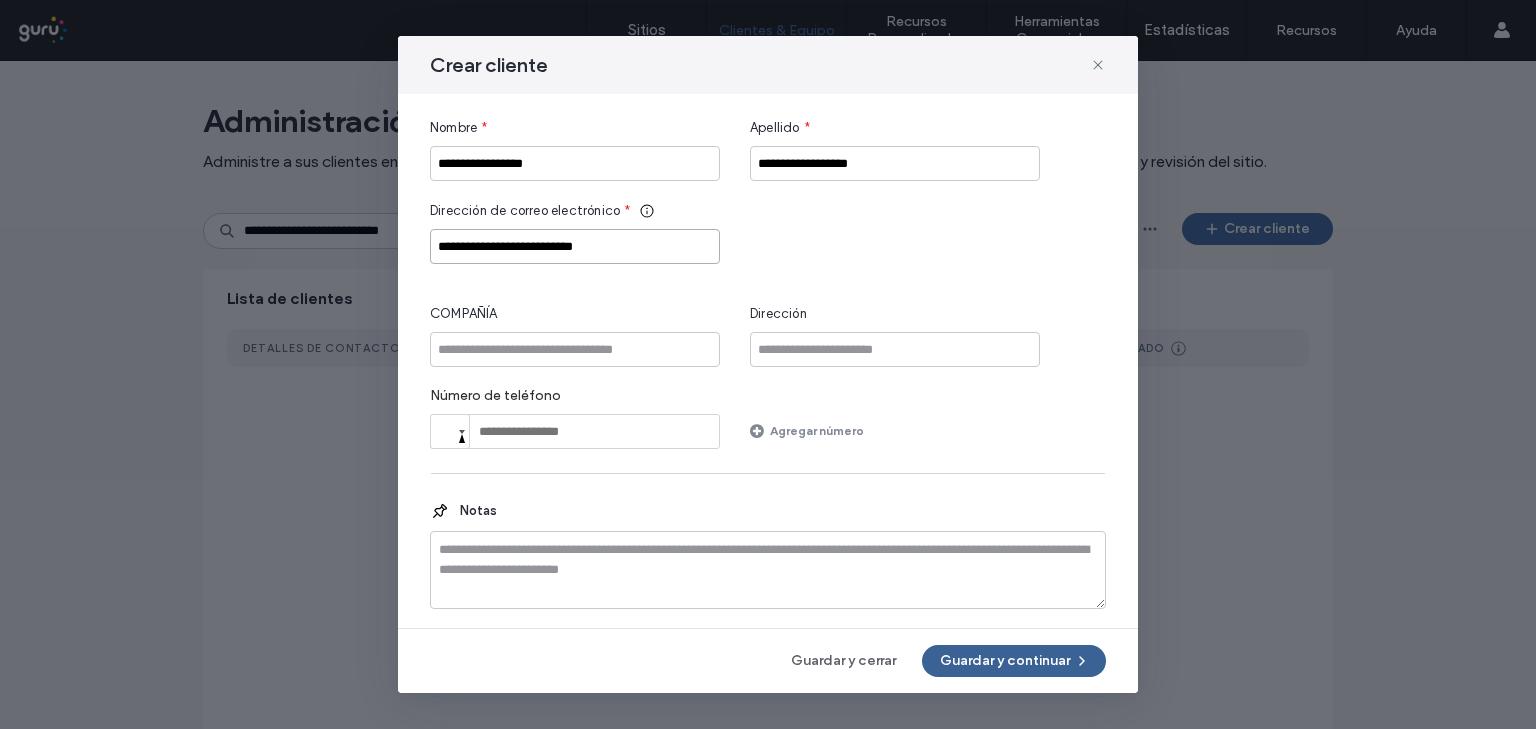 type on "**********" 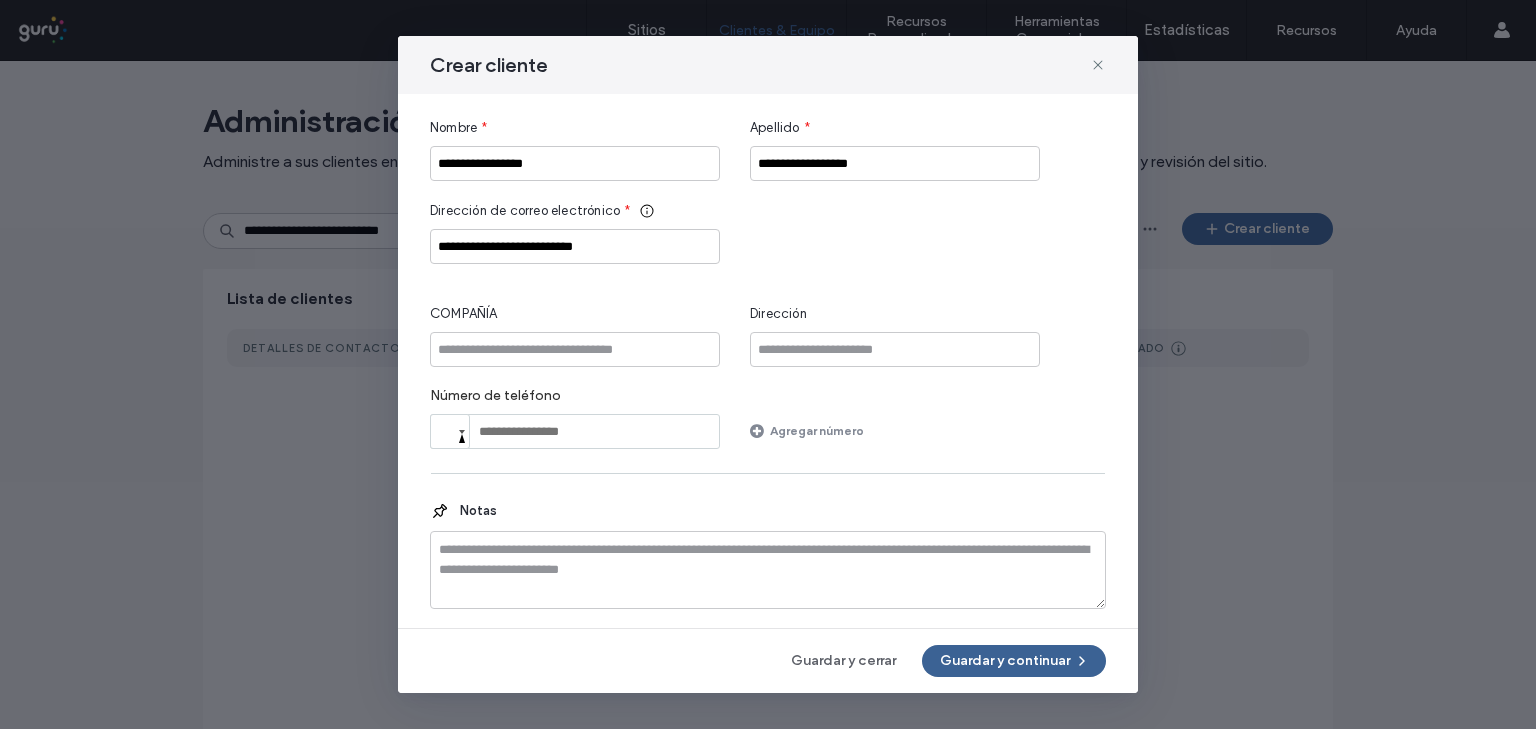click at bounding box center (1080, 661) 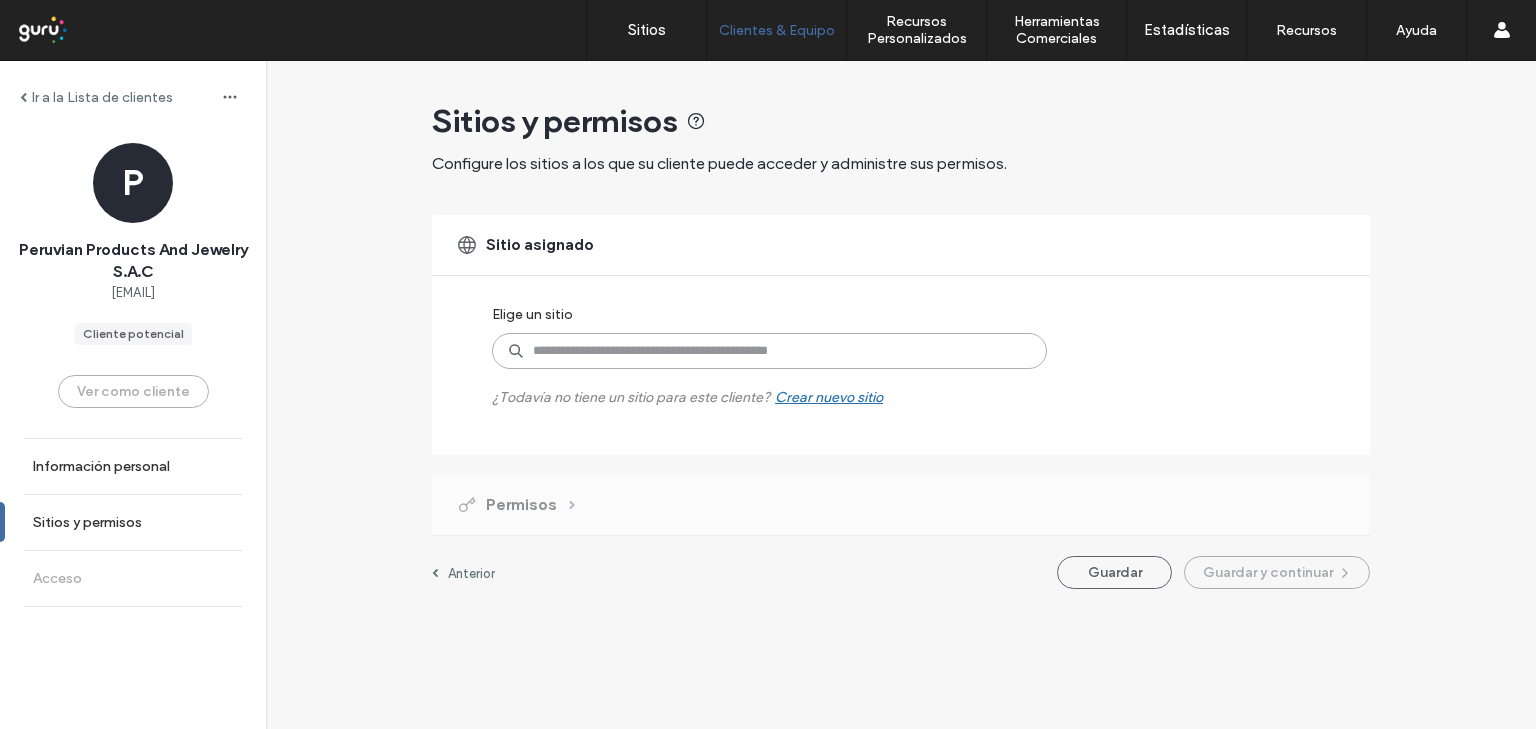click at bounding box center [769, 351] 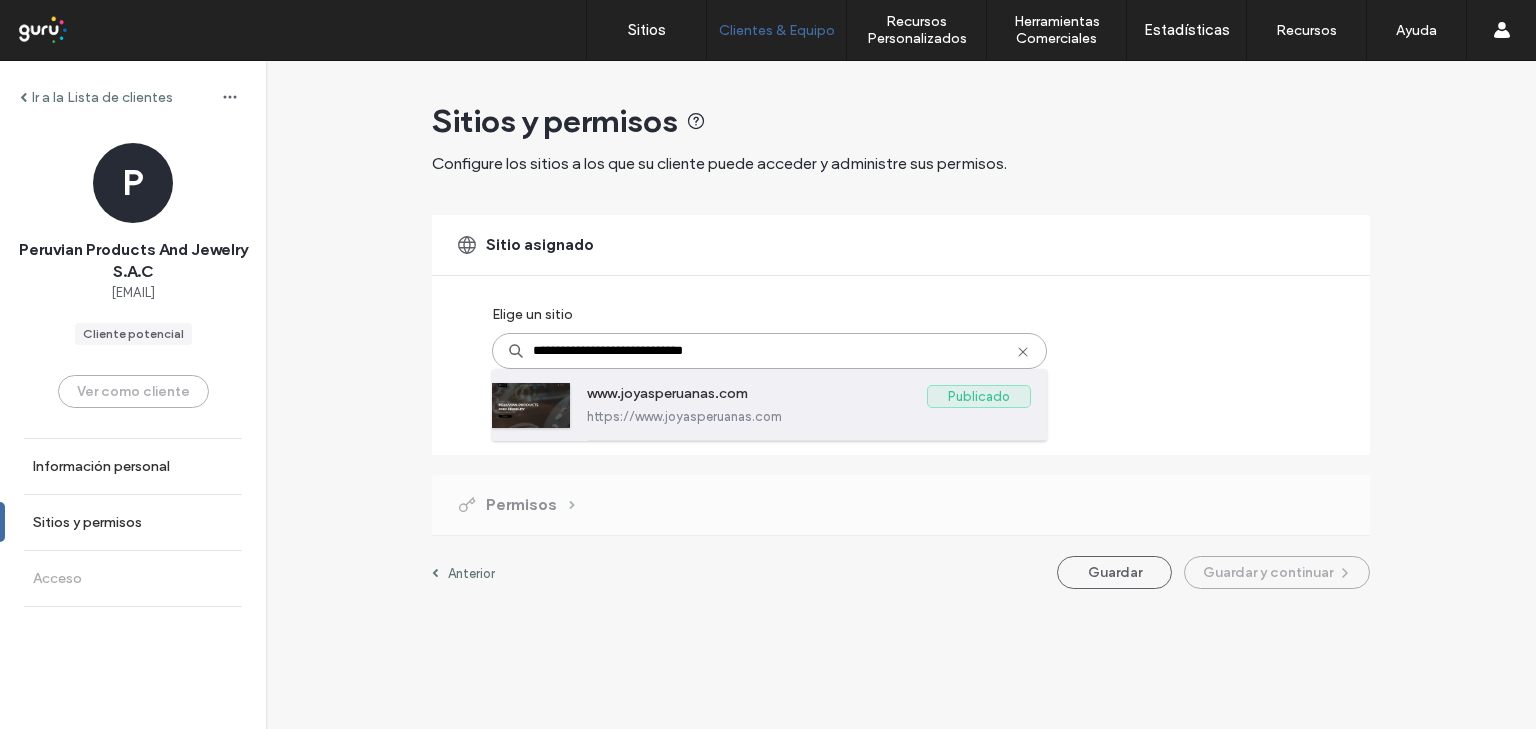 click on "https://www.joyasperuanas.com" at bounding box center [809, 416] 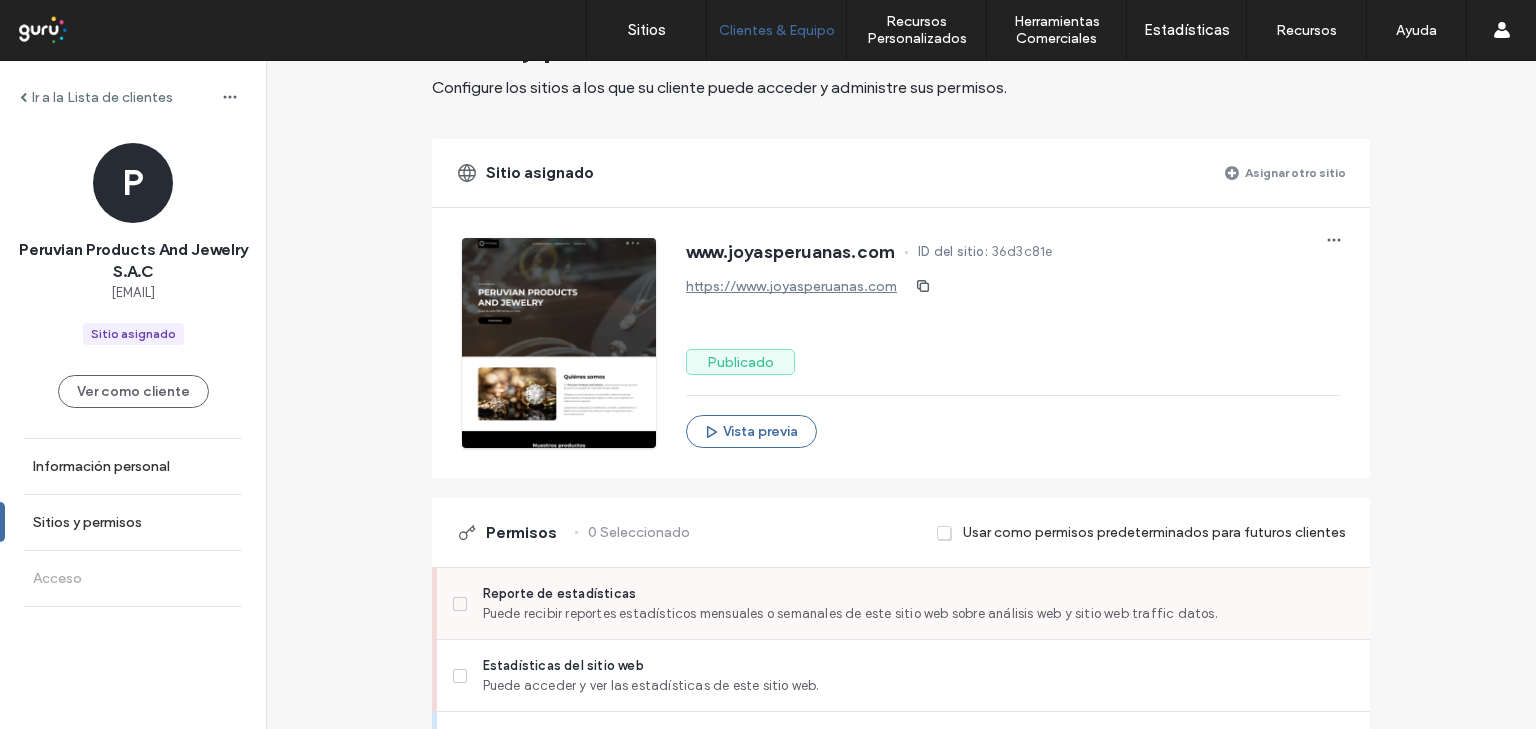 scroll, scrollTop: 240, scrollLeft: 0, axis: vertical 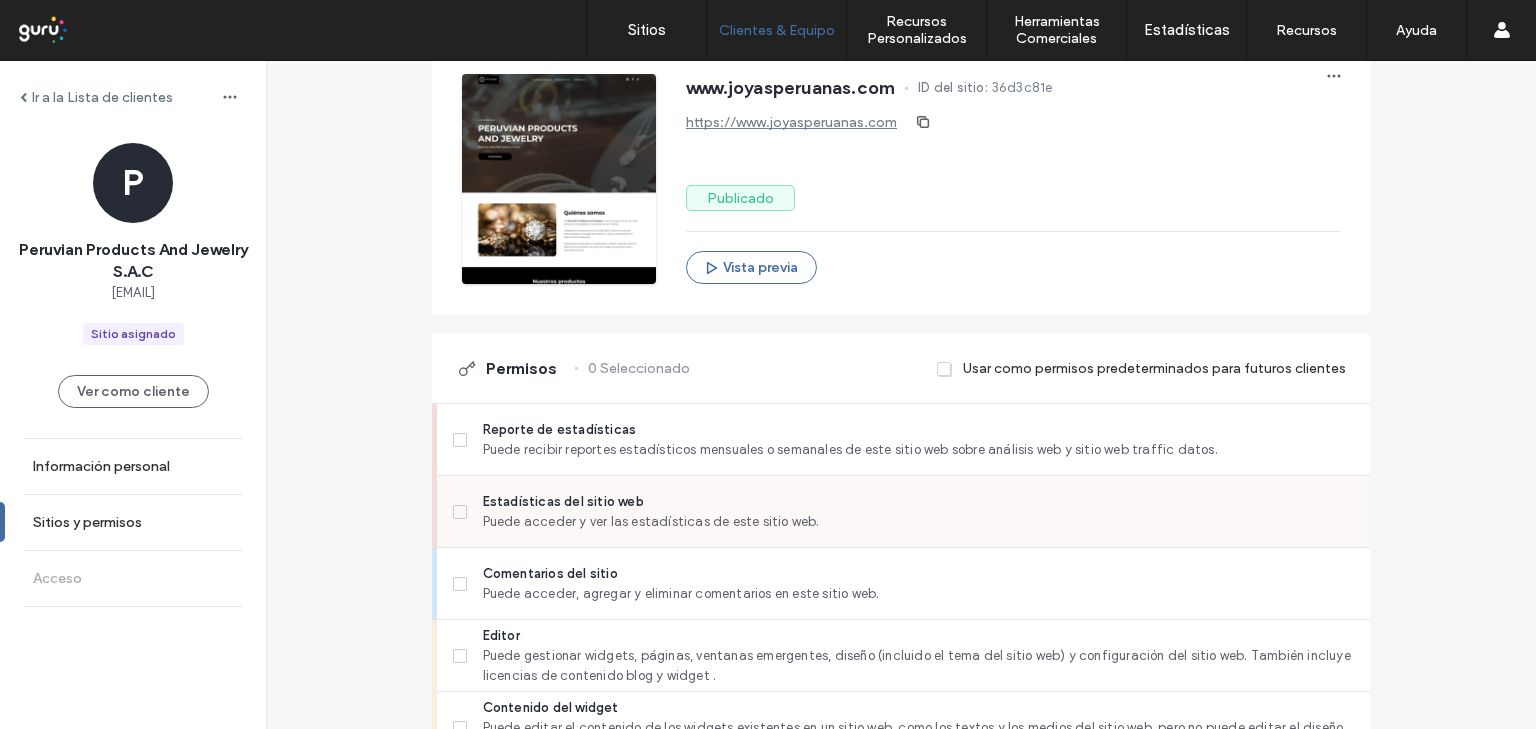 click on "Estadísticas del sitio web Puede acceder y ver las estadísticas de este sitio web." at bounding box center [903, 512] 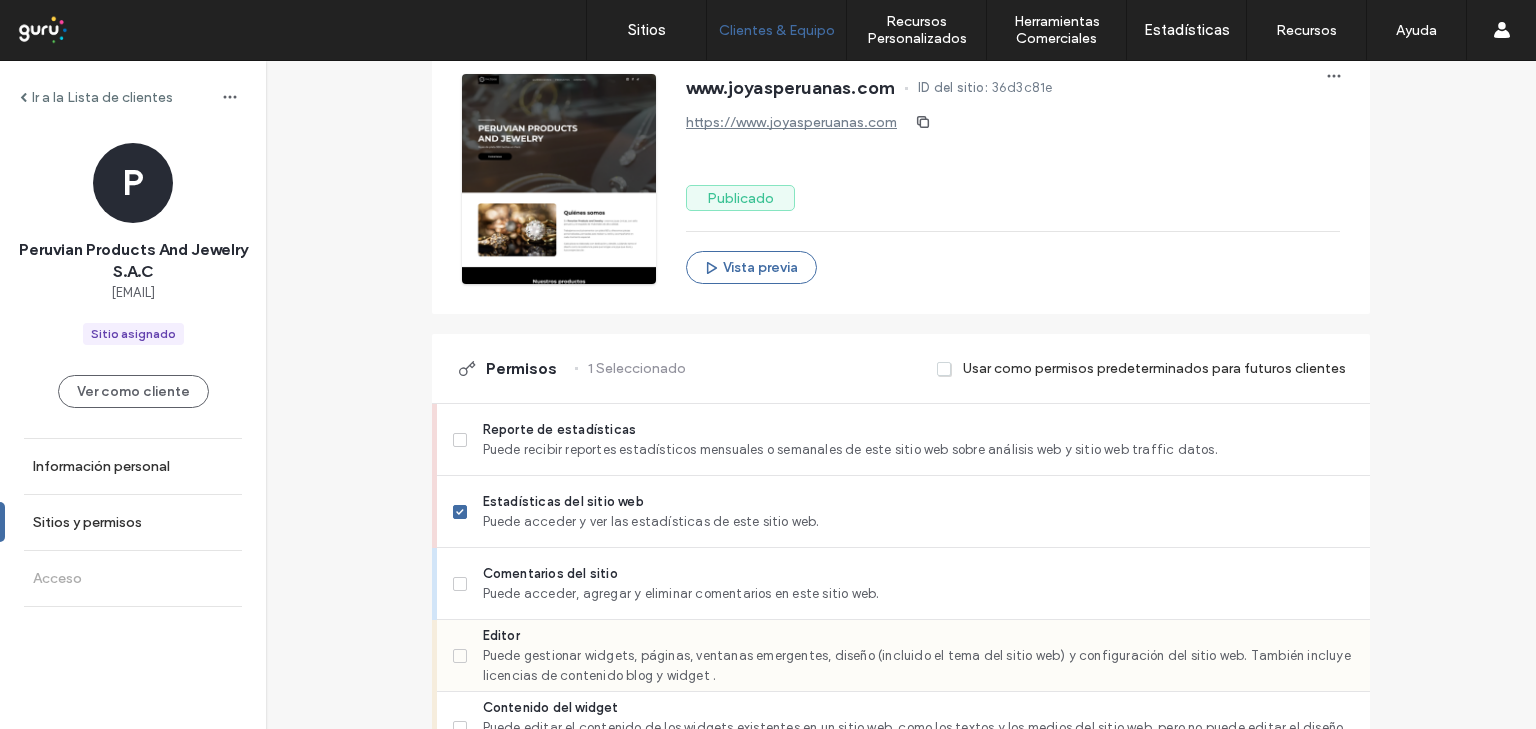 click on "Editor" at bounding box center (918, 636) 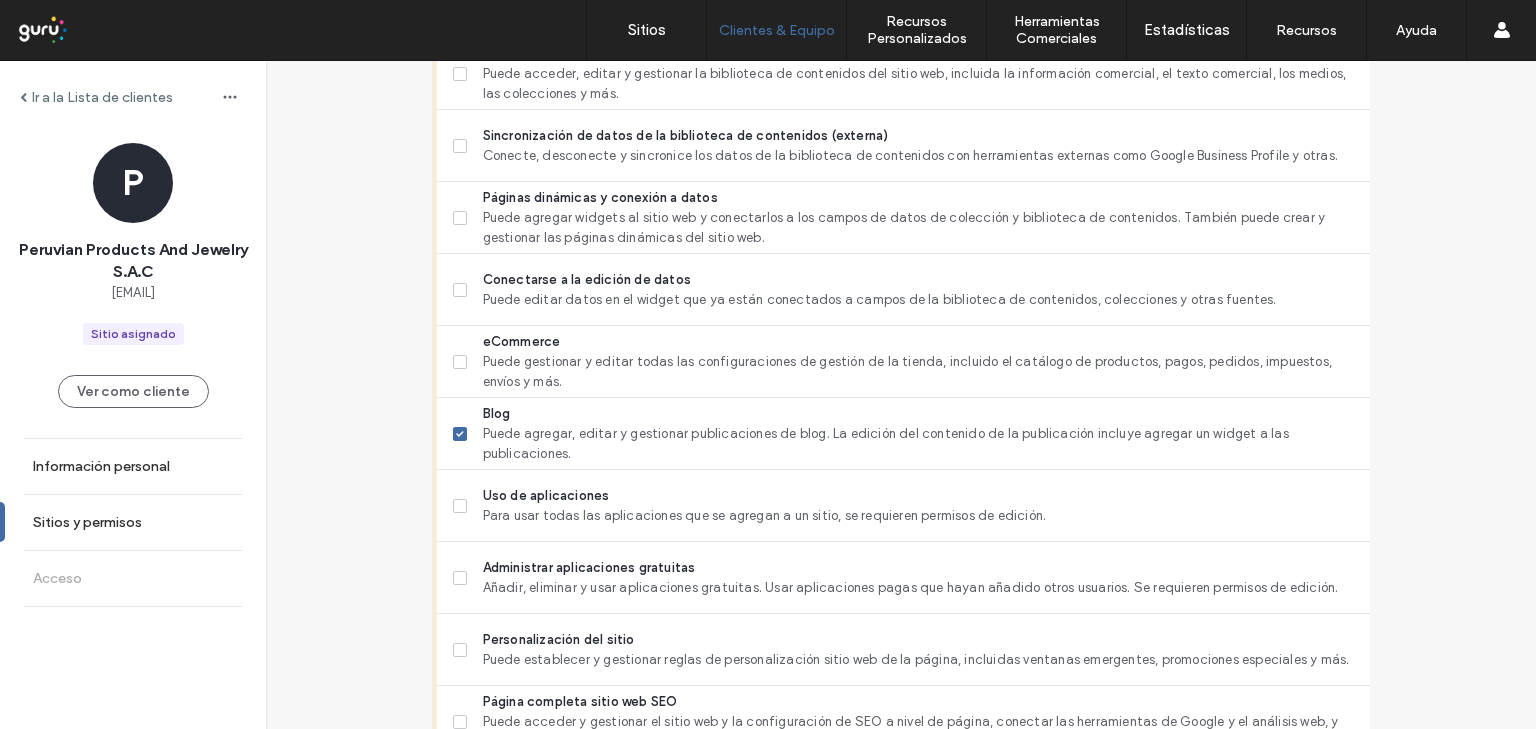 scroll, scrollTop: 1120, scrollLeft: 0, axis: vertical 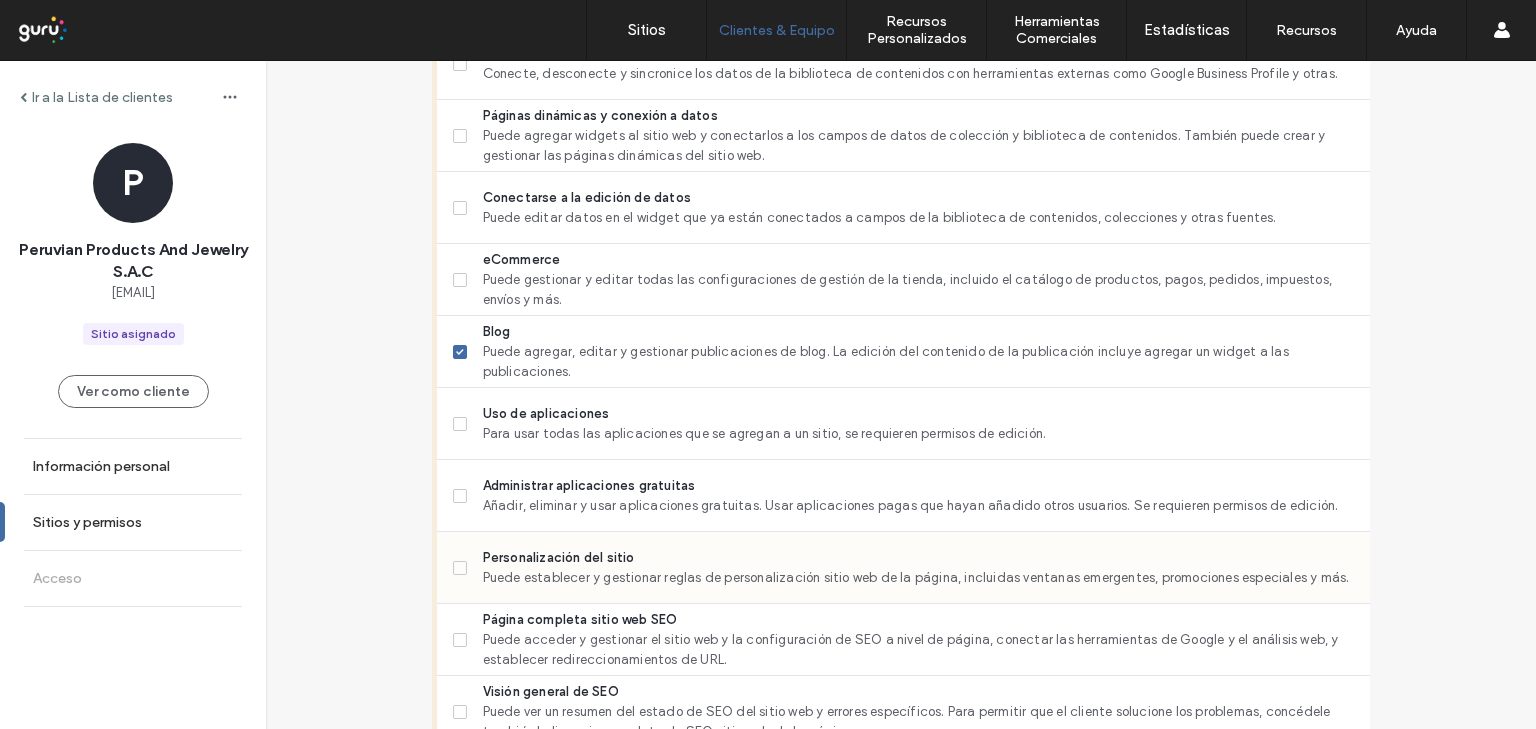 click on "Personalización del sitio" at bounding box center [918, 558] 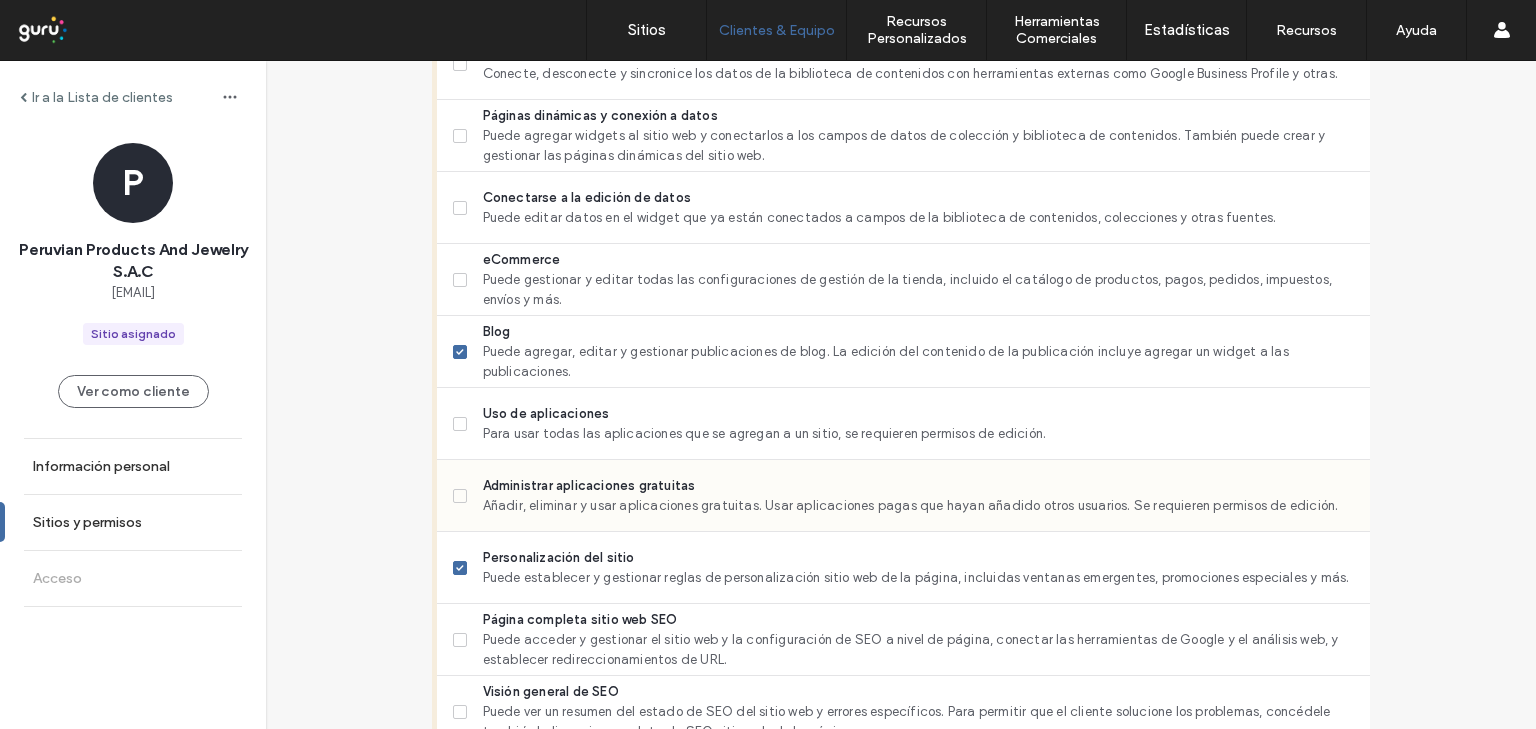 scroll, scrollTop: 1200, scrollLeft: 0, axis: vertical 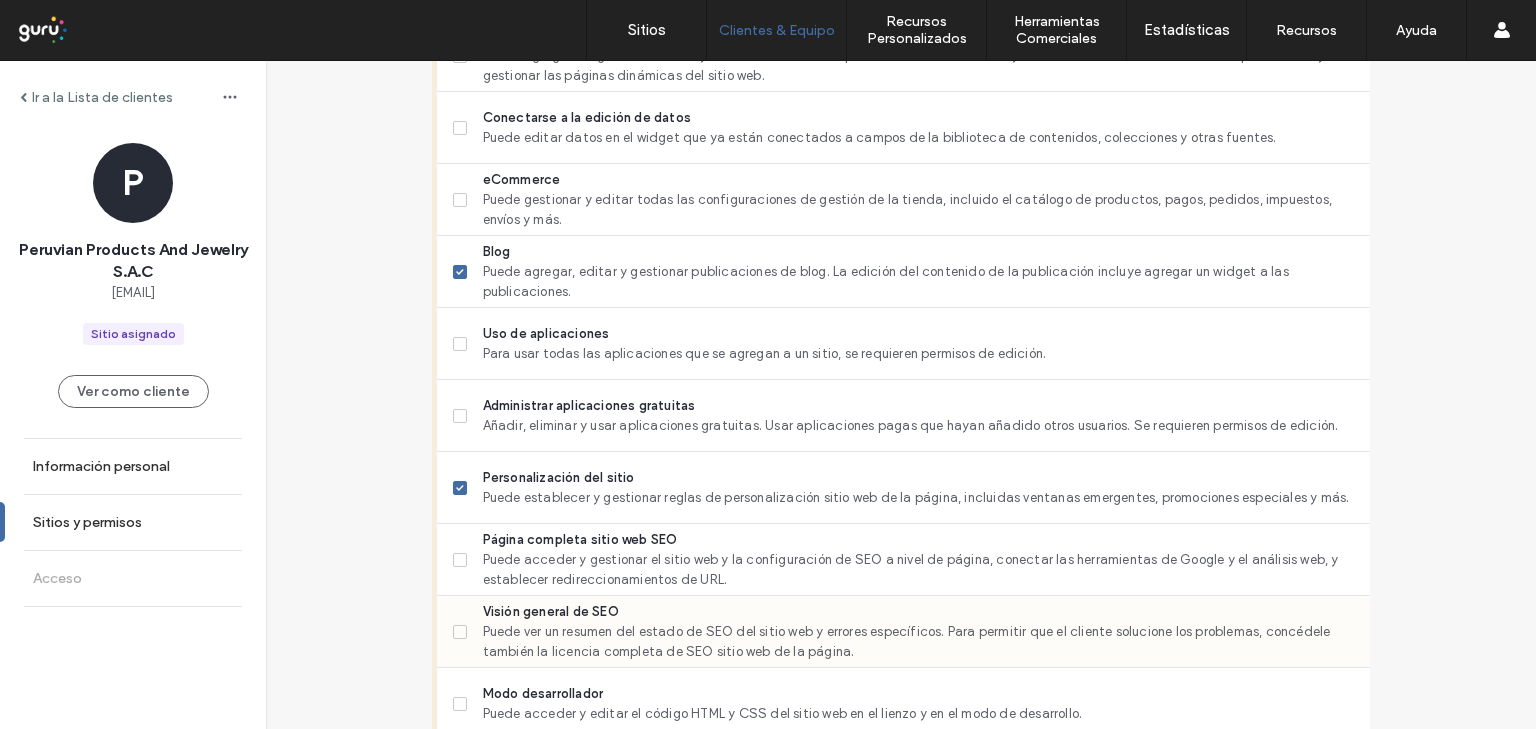 click on "Visión general de SEO" at bounding box center [918, 612] 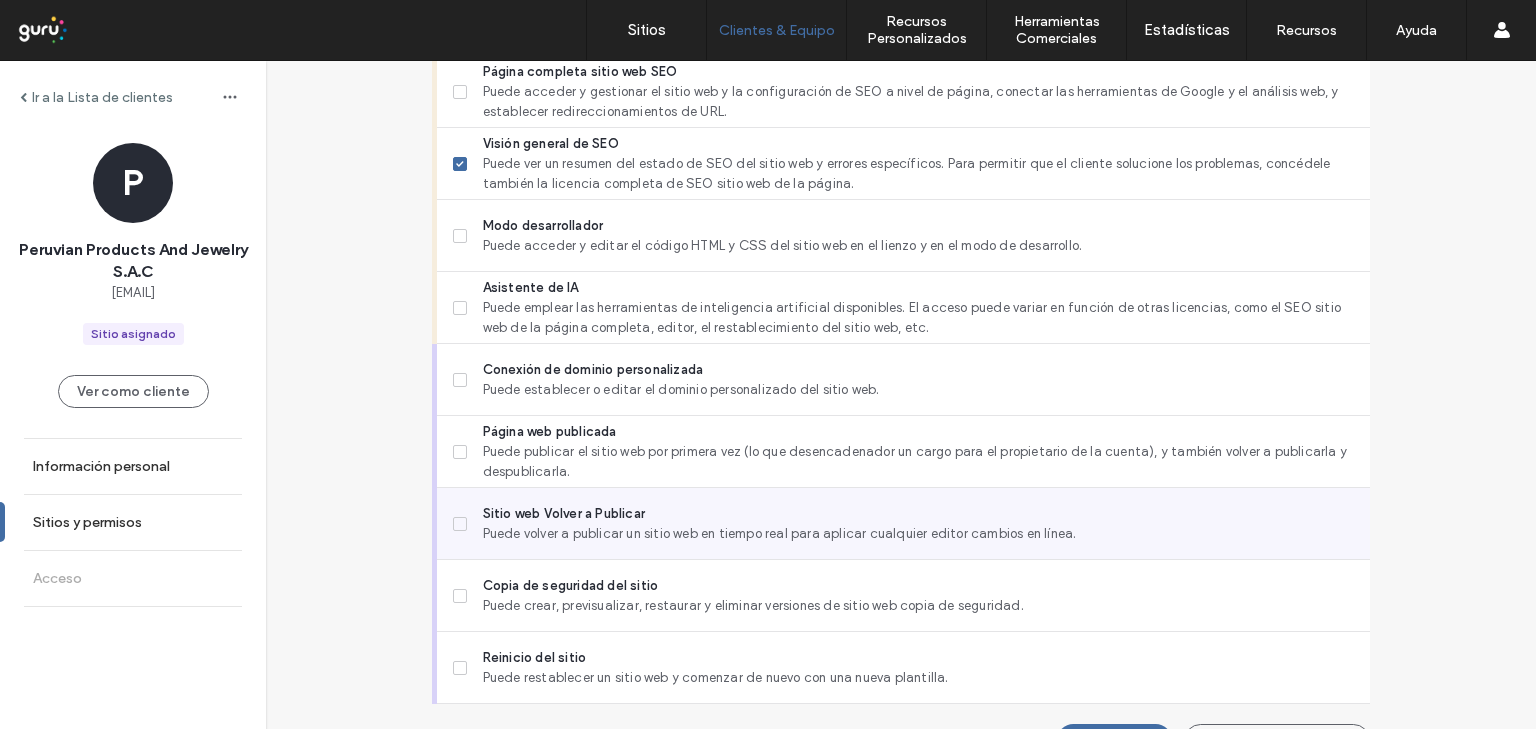 scroll, scrollTop: 1635, scrollLeft: 0, axis: vertical 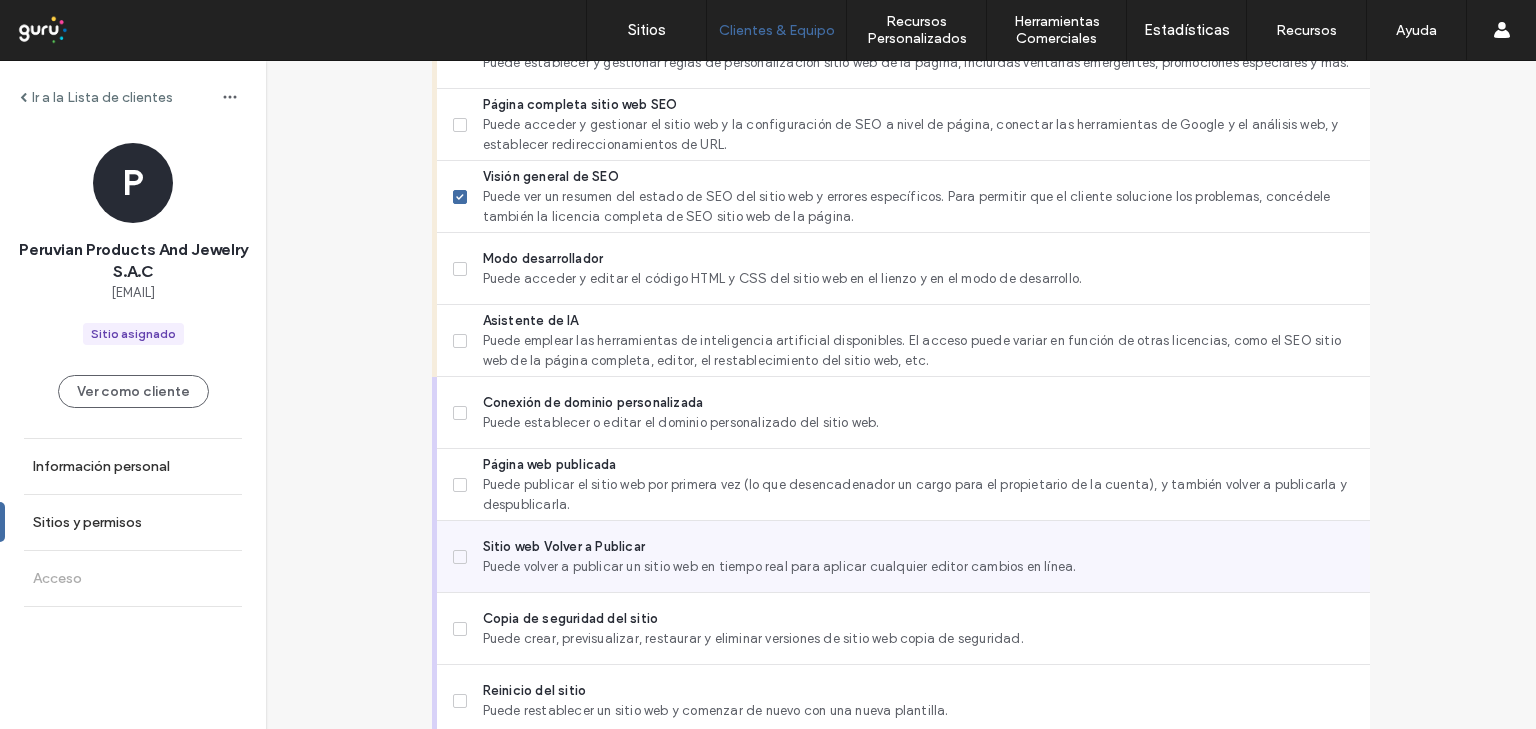 click on "Puede volver a publicar un sitio web en tiempo real para aplicar cualquier editor cambios en línea." at bounding box center (918, 567) 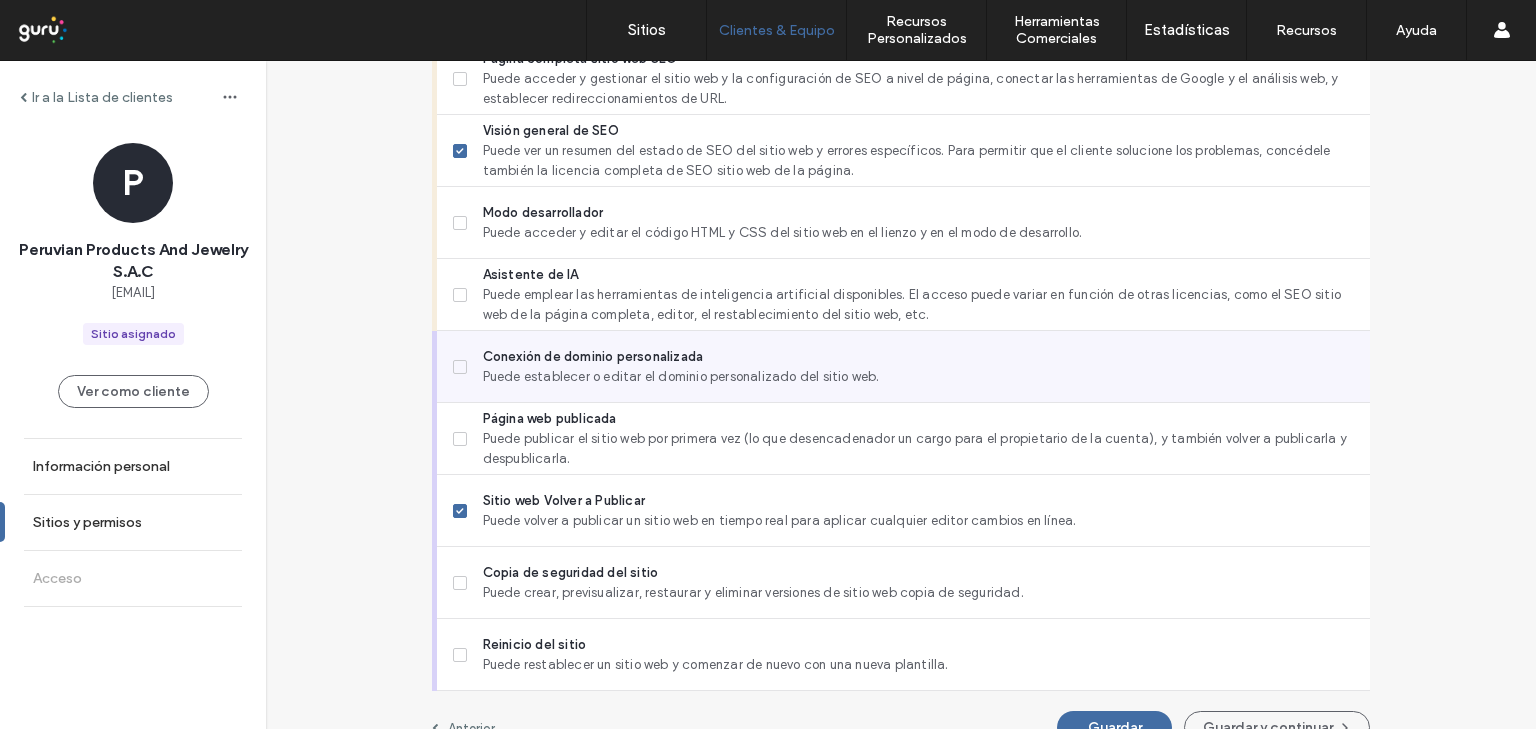 scroll, scrollTop: 1715, scrollLeft: 0, axis: vertical 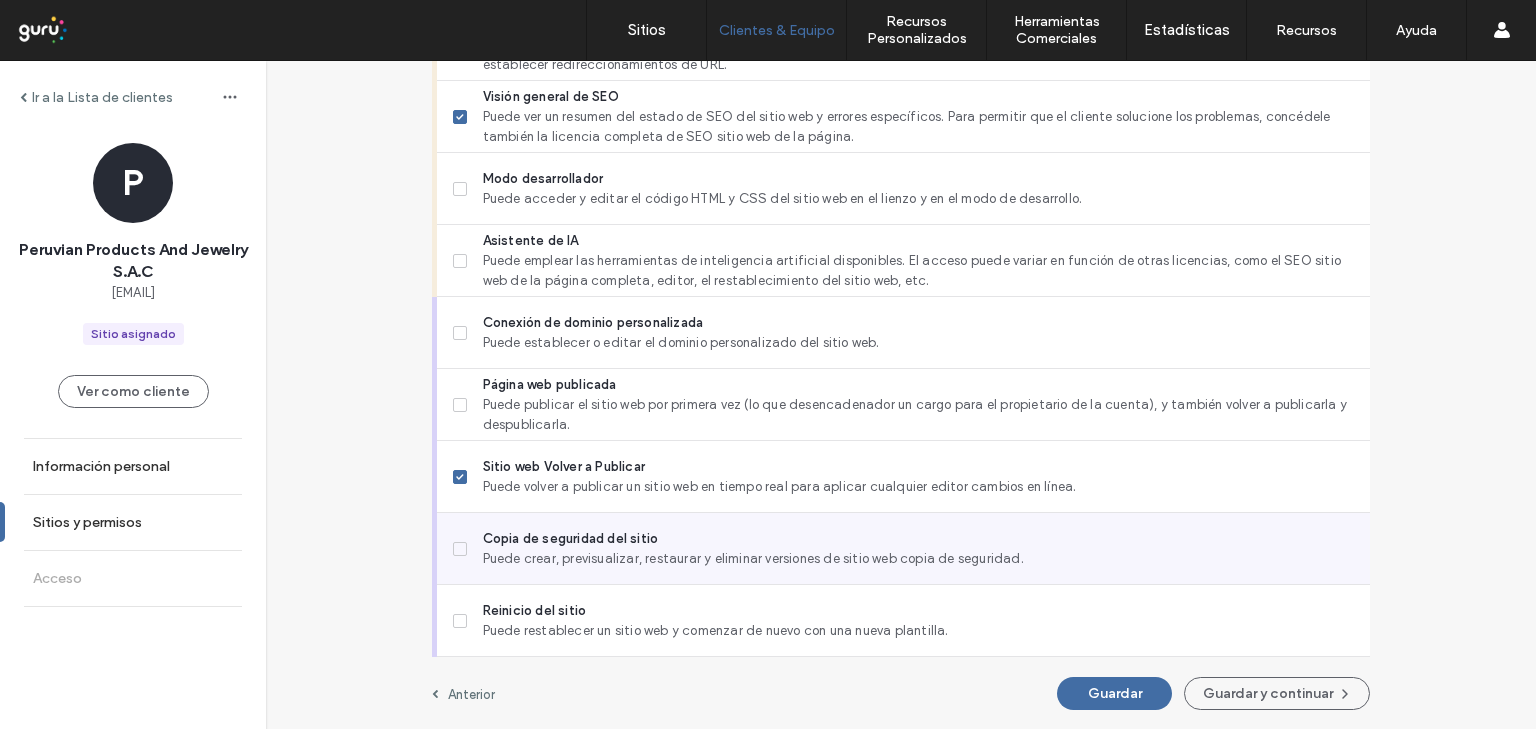 click on "Copia de seguridad del sitio" at bounding box center [918, 539] 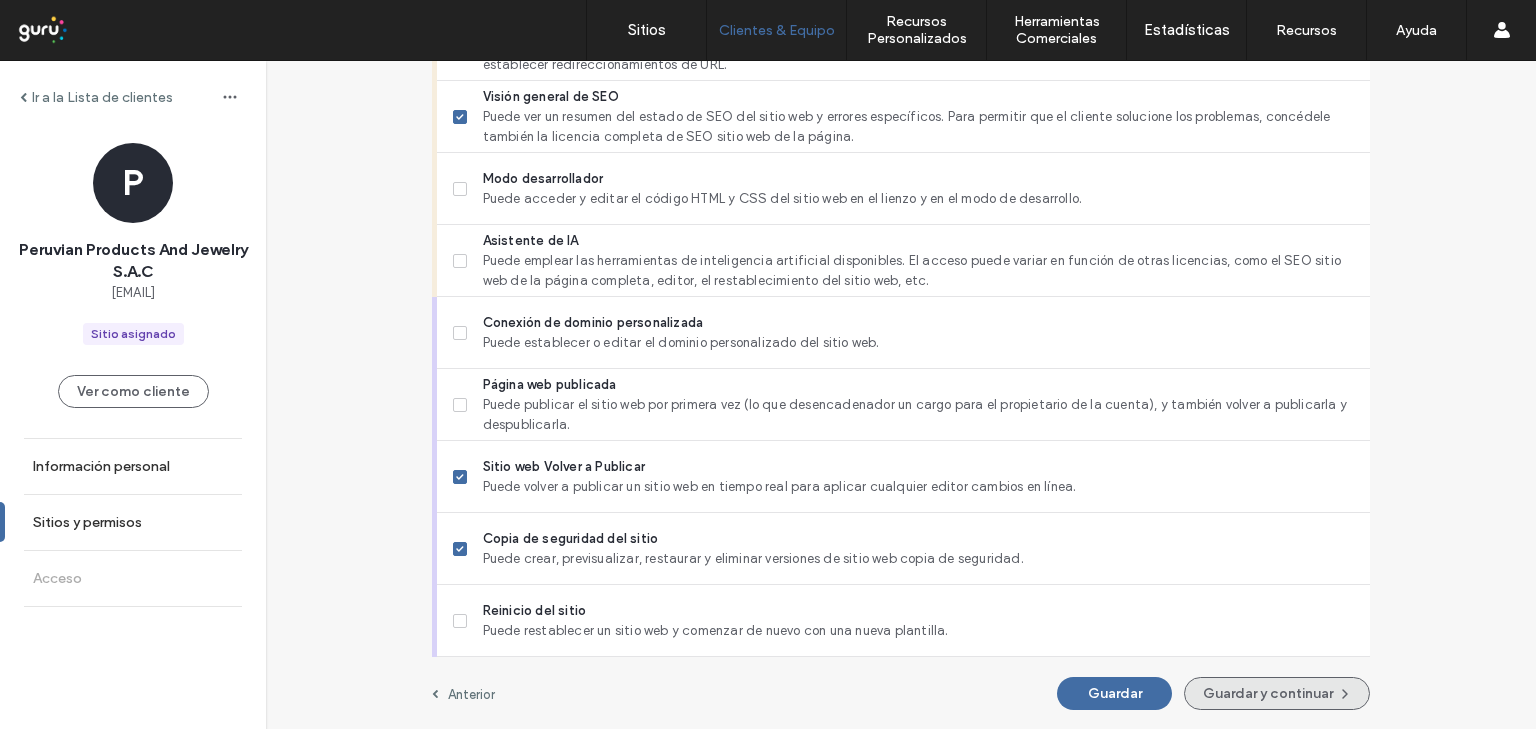 click on "Guardar y continuar" at bounding box center (1277, 693) 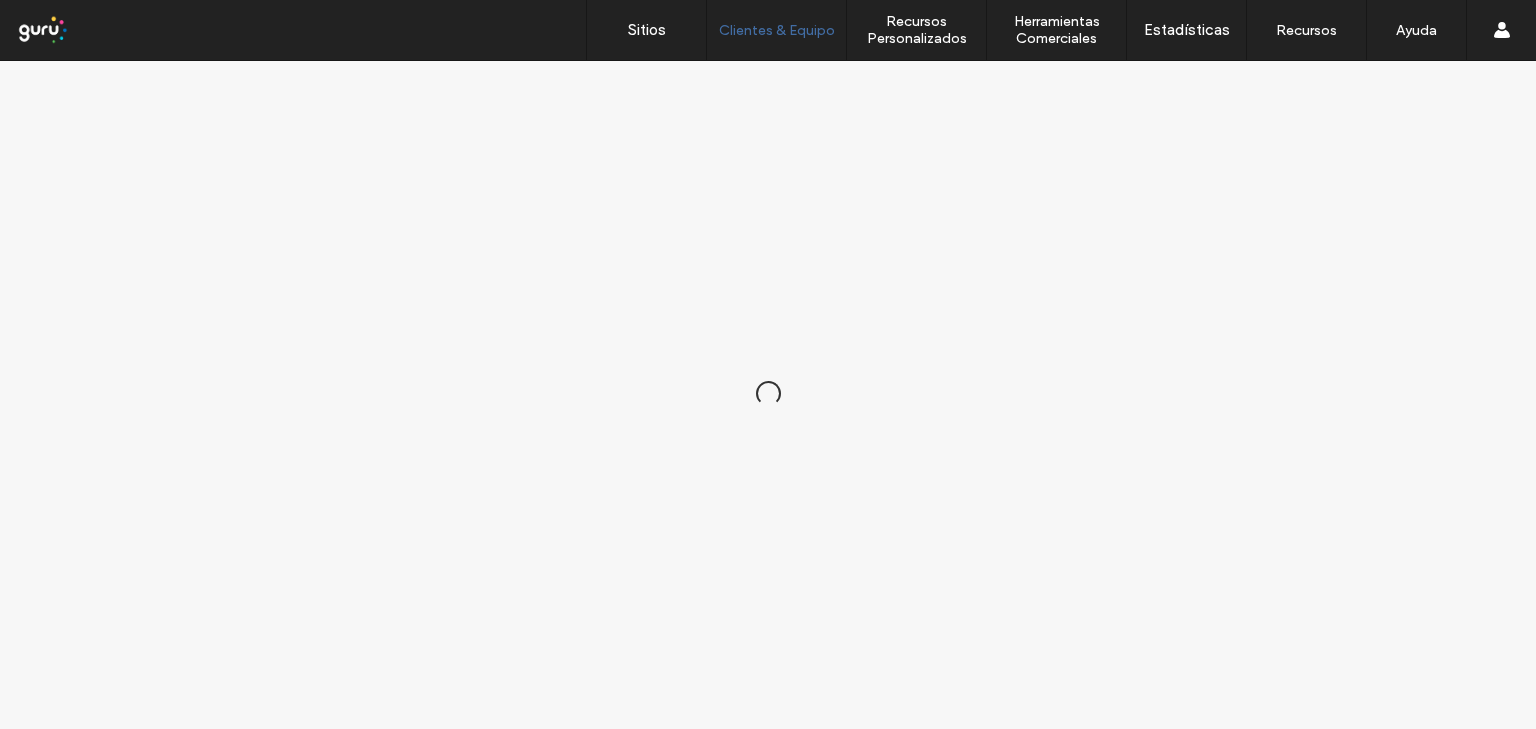 scroll, scrollTop: 0, scrollLeft: 0, axis: both 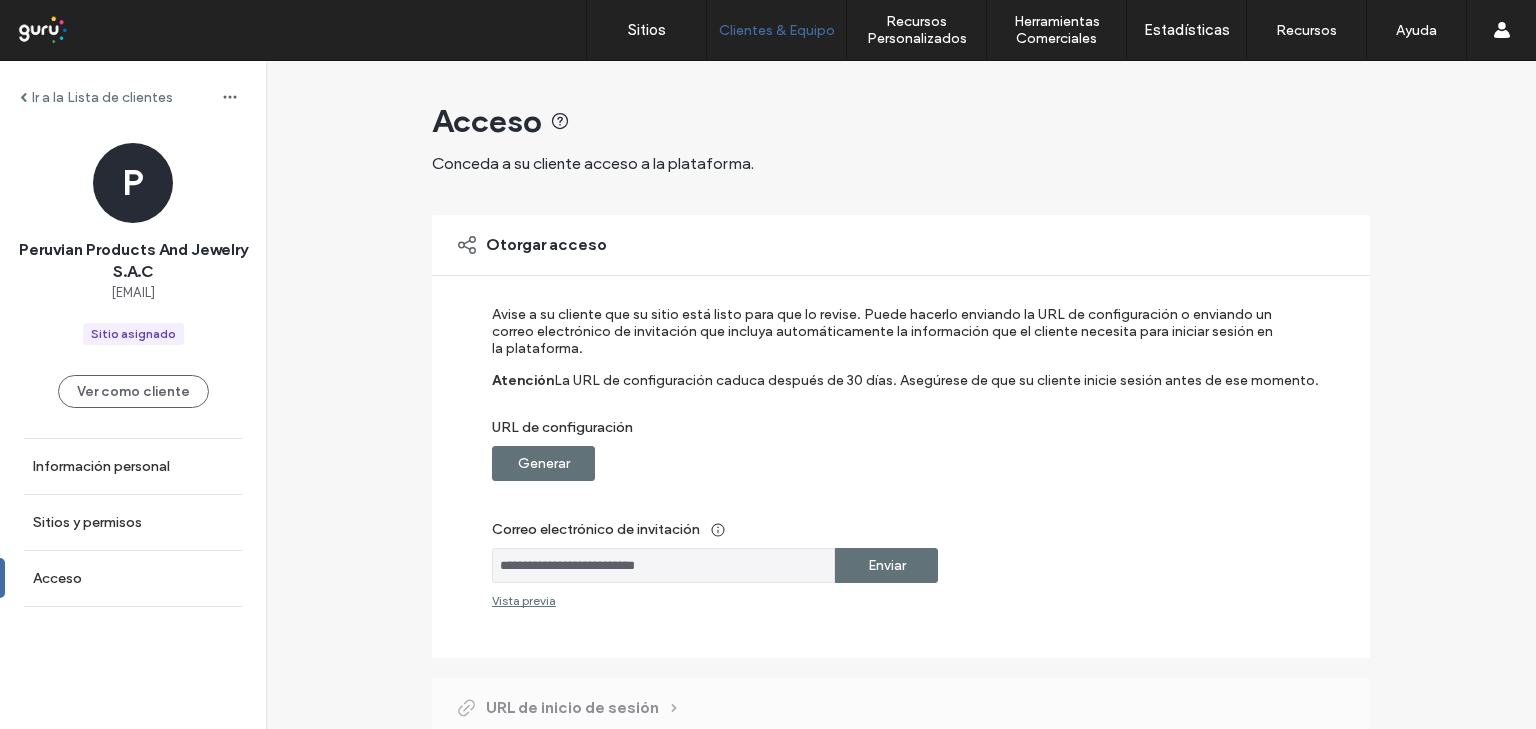 click on "Generar" at bounding box center [544, 463] 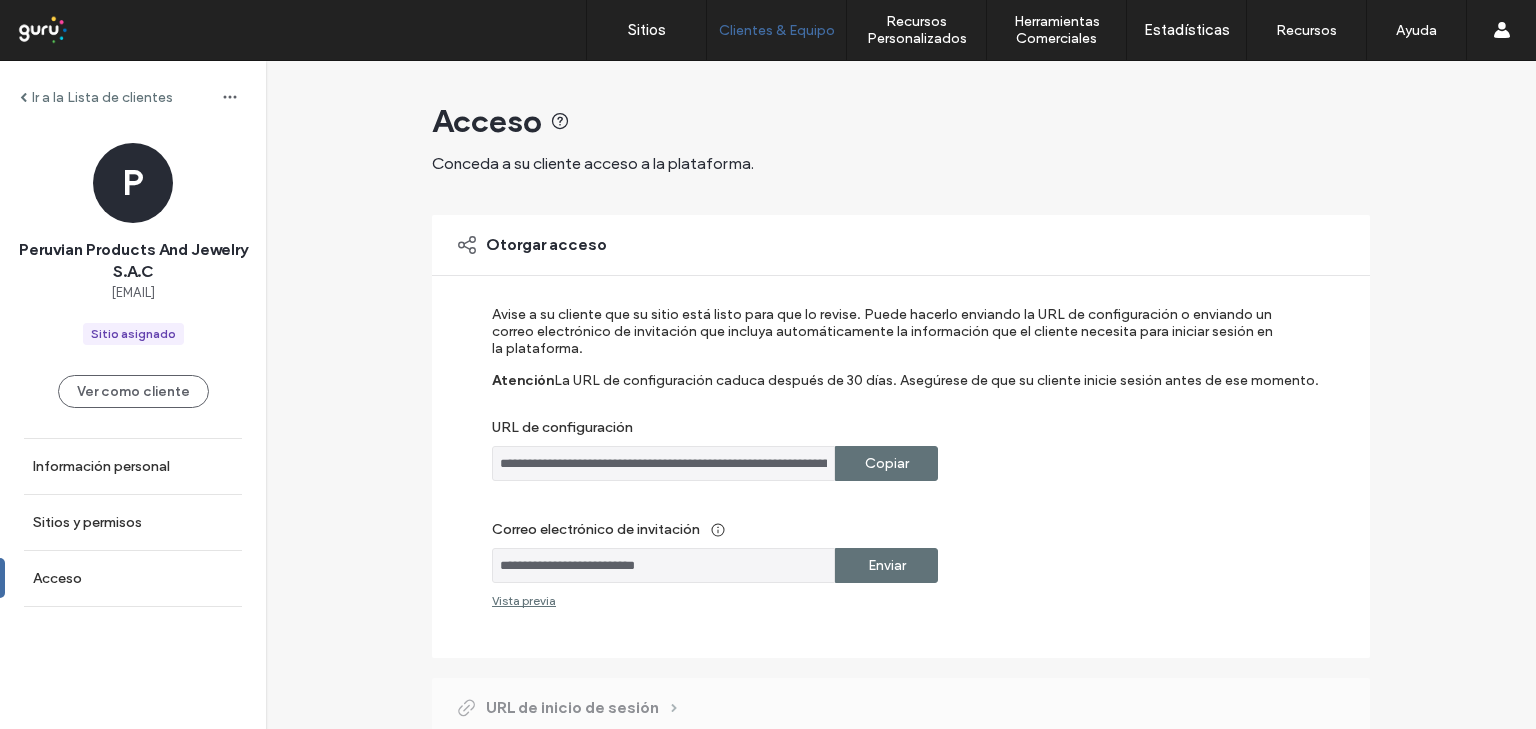 click on "Copiar" at bounding box center (887, 463) 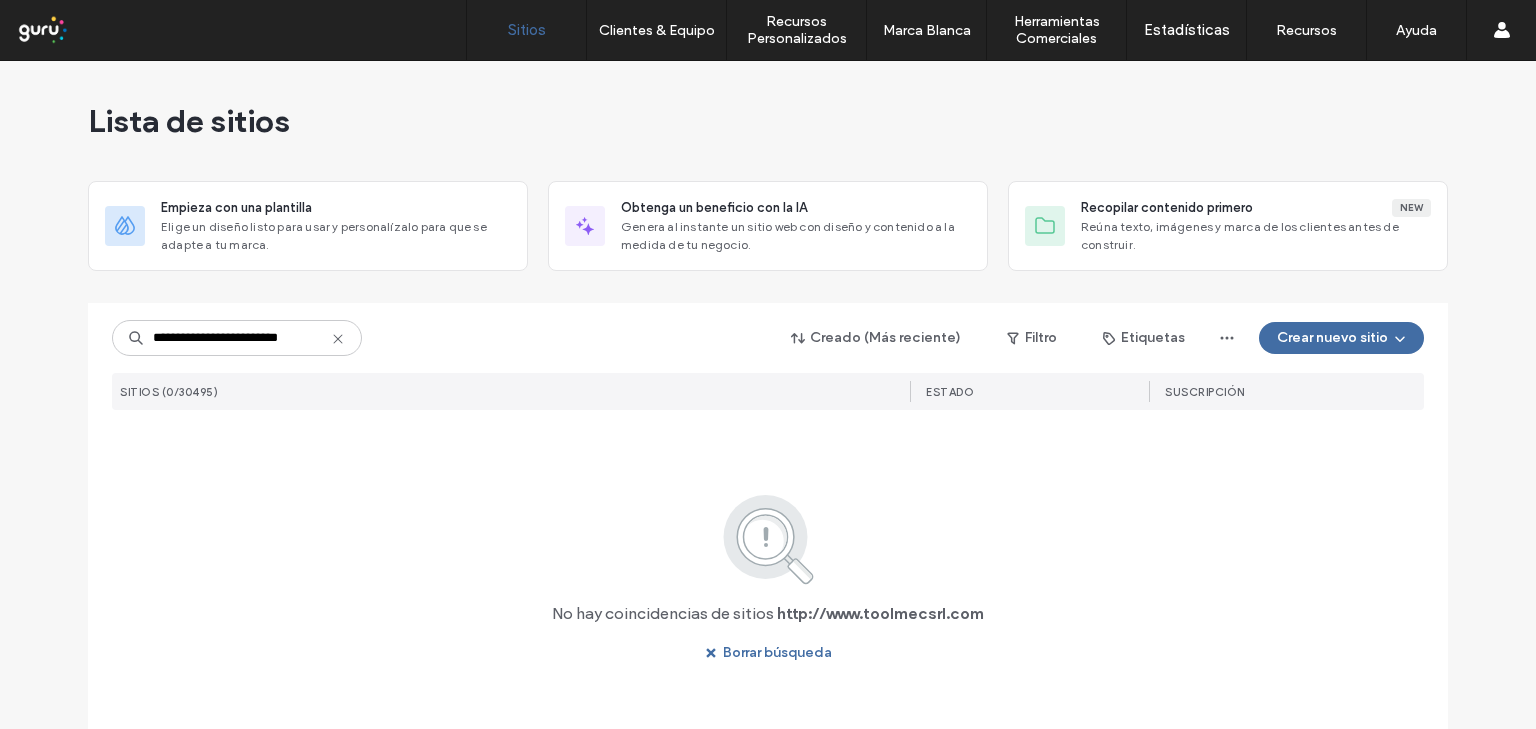 scroll, scrollTop: 0, scrollLeft: 0, axis: both 